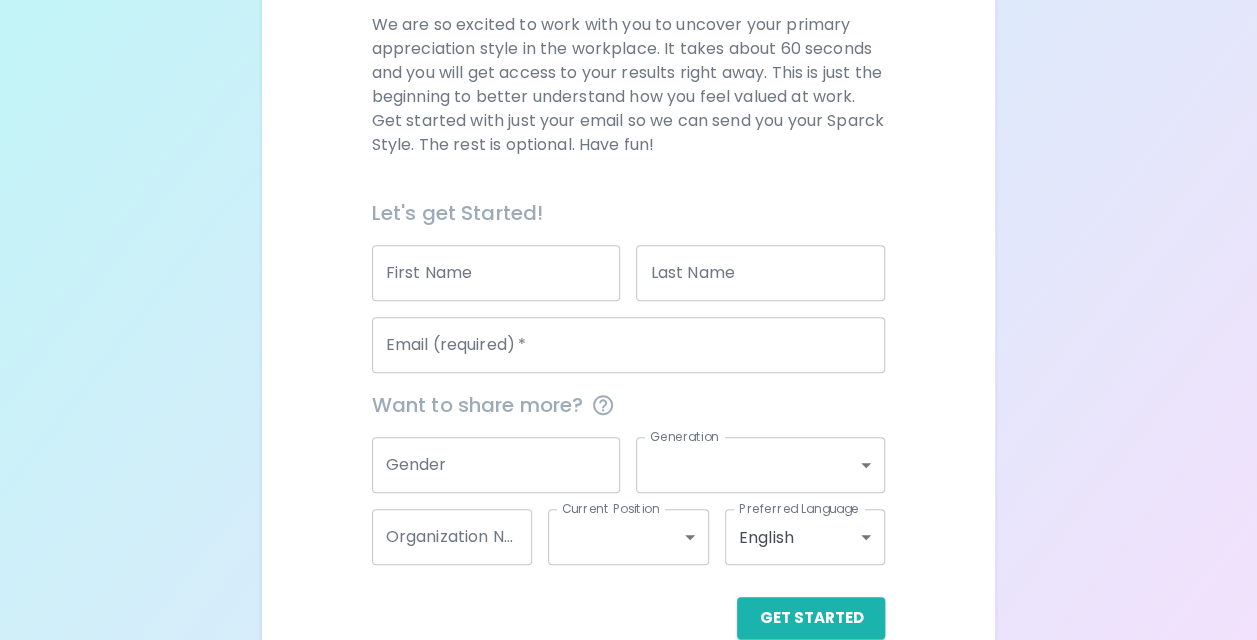 scroll, scrollTop: 300, scrollLeft: 0, axis: vertical 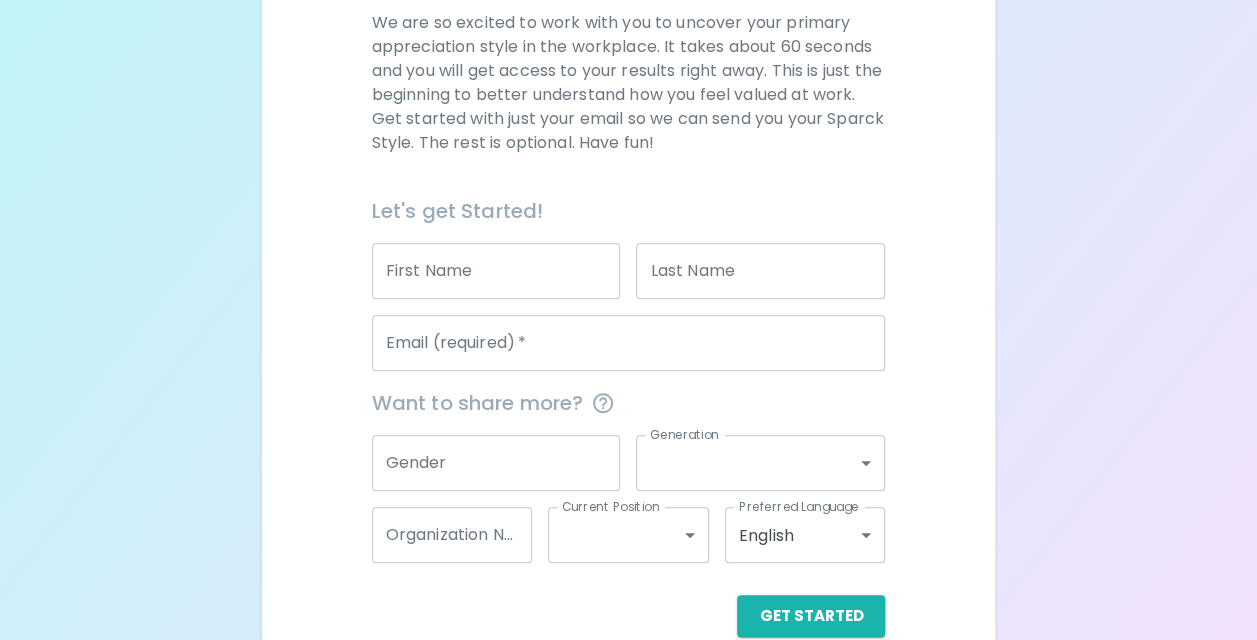 click on "First Name" at bounding box center (496, 271) 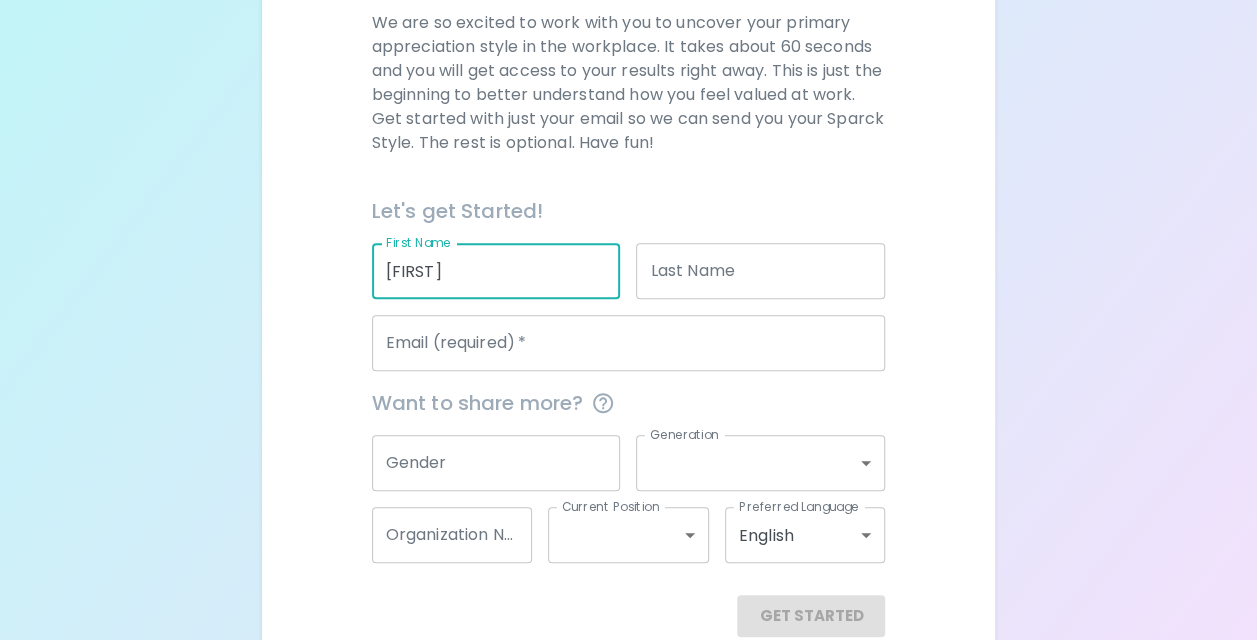type on "[FIRST]" 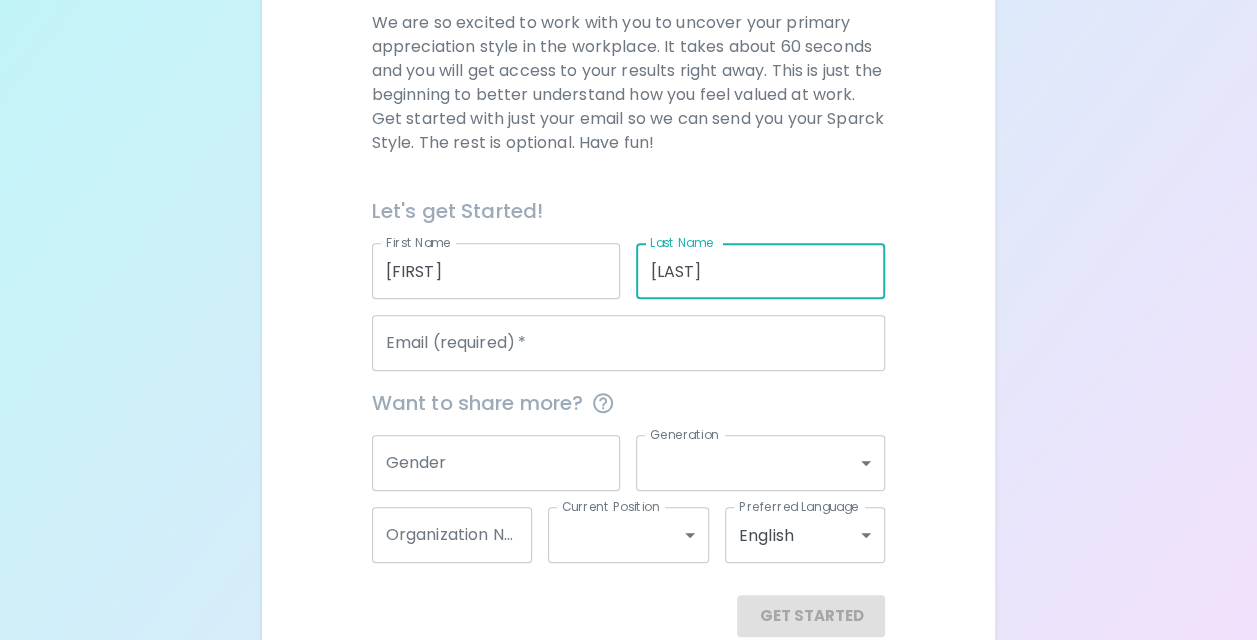 type on "[LAST]" 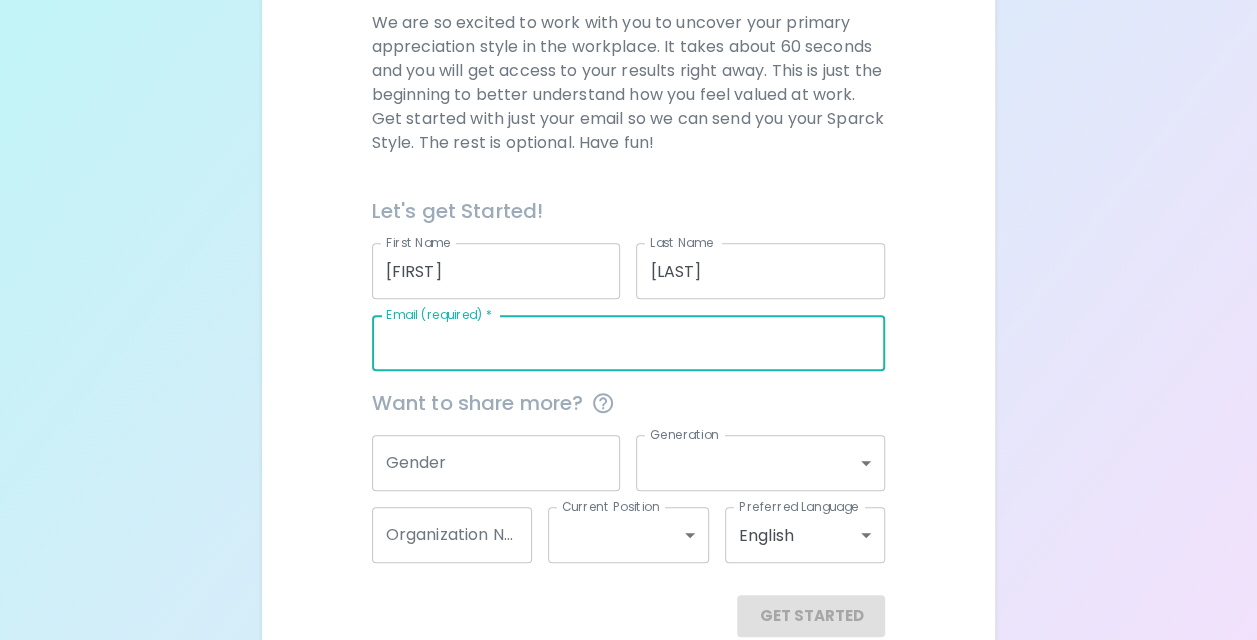 type on "[EMAIL]" 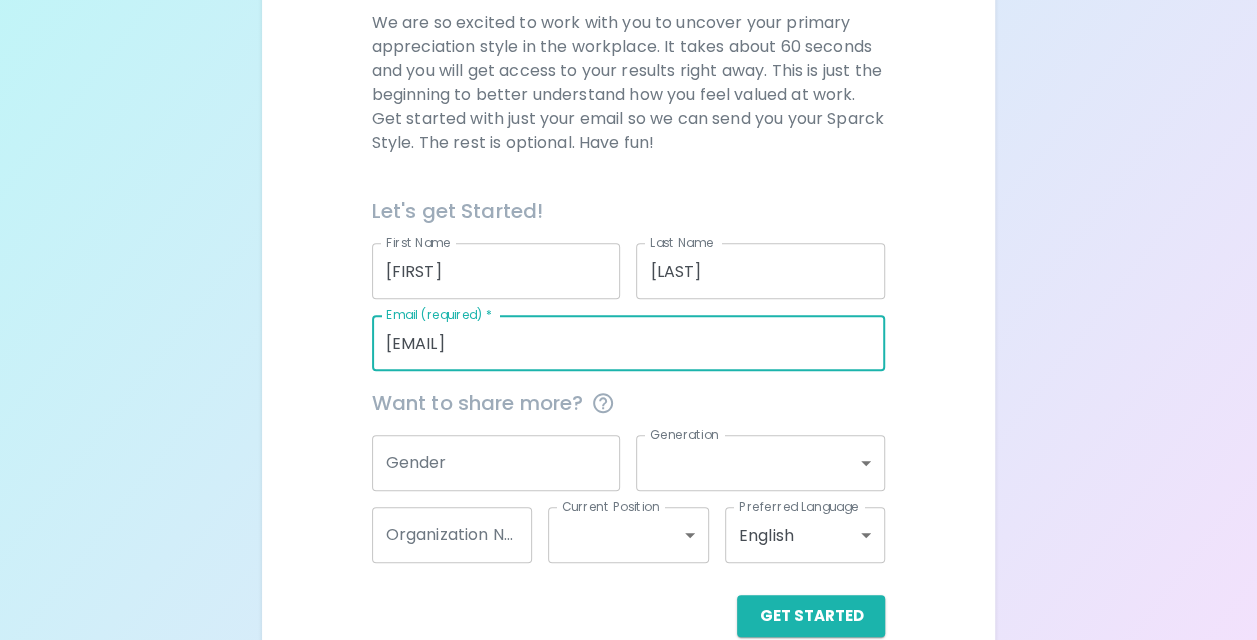 scroll, scrollTop: 336, scrollLeft: 0, axis: vertical 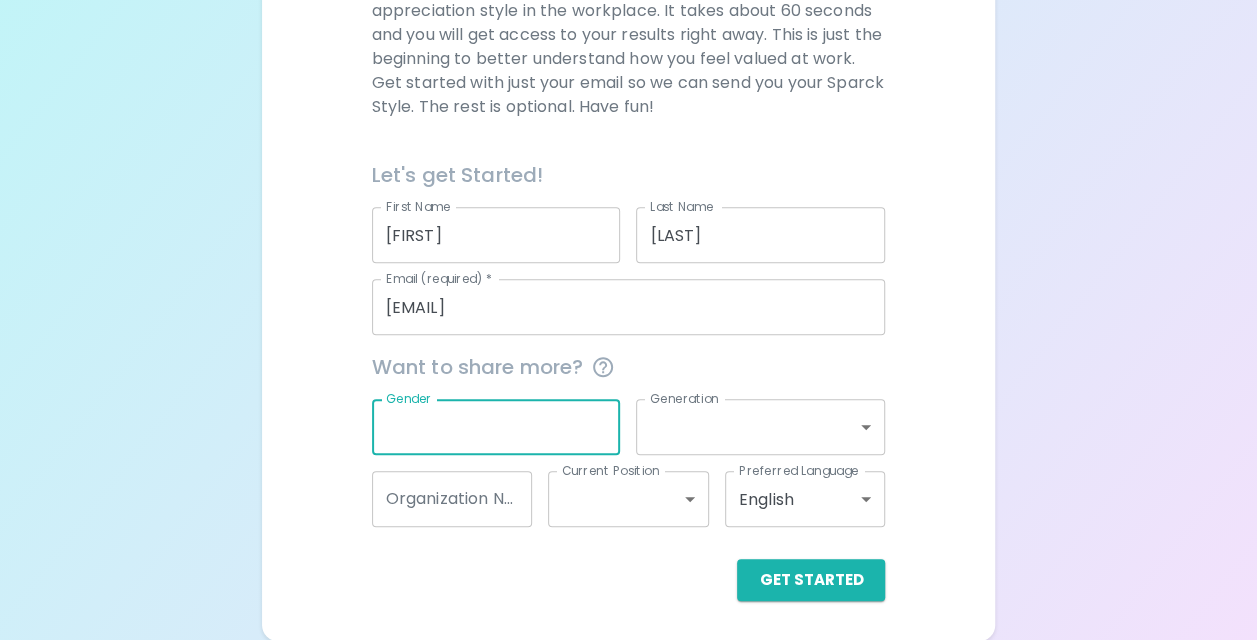 click on "Gender" at bounding box center [496, 427] 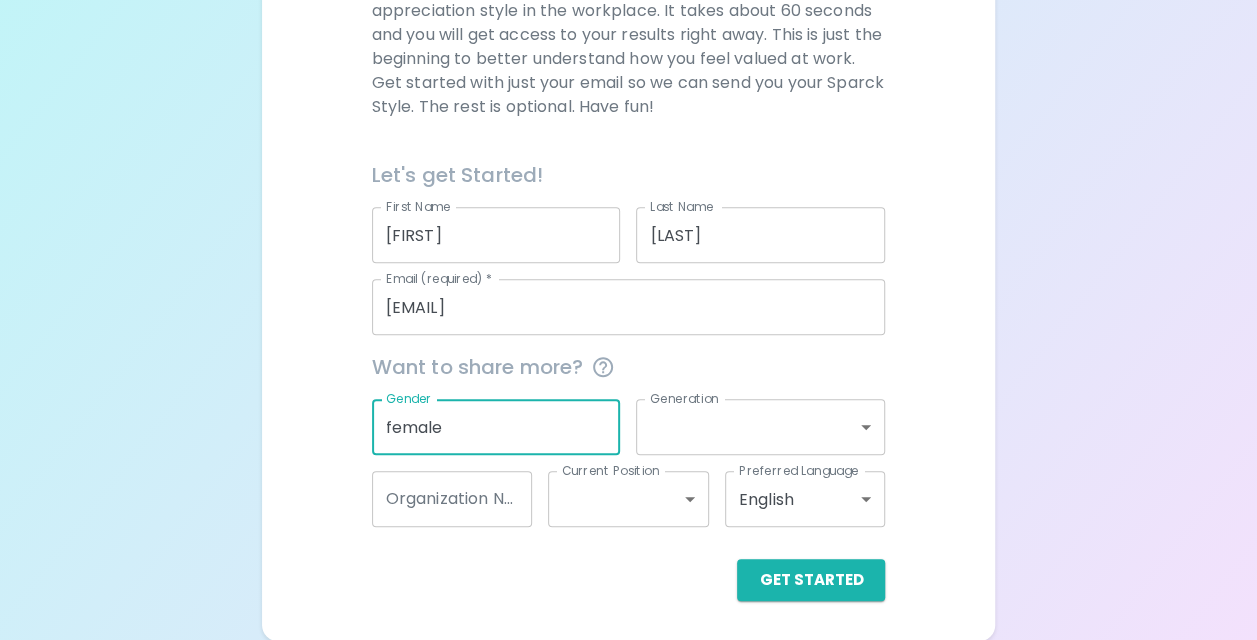 click on "female" at bounding box center [496, 427] 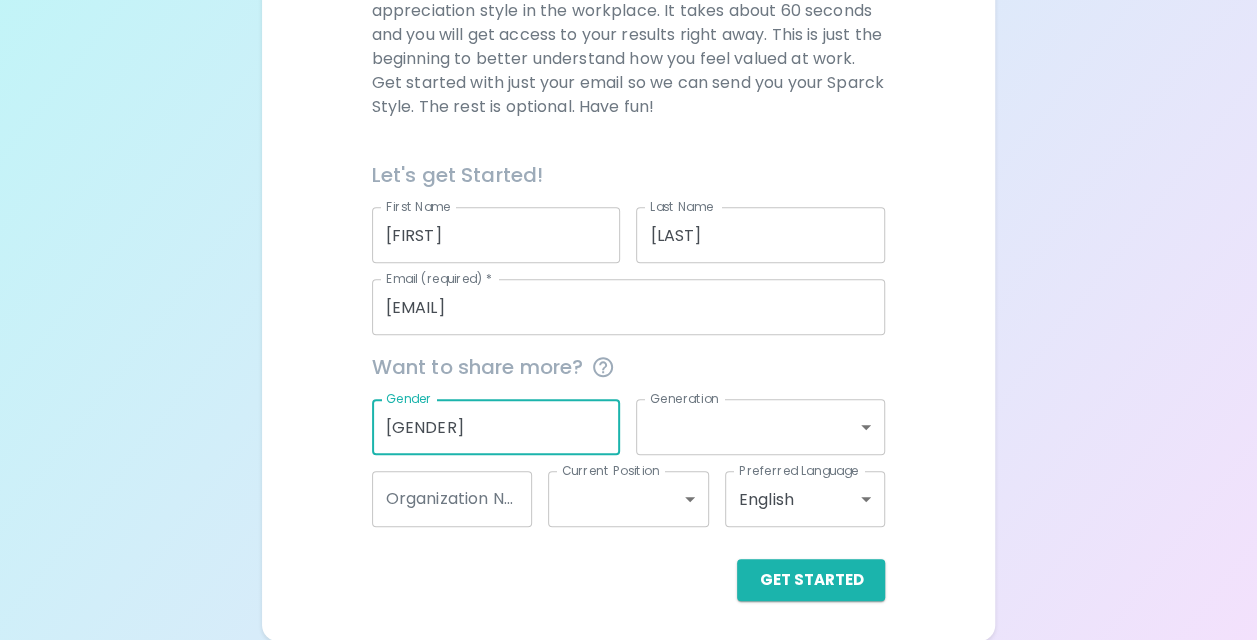 type on "[GENDER]" 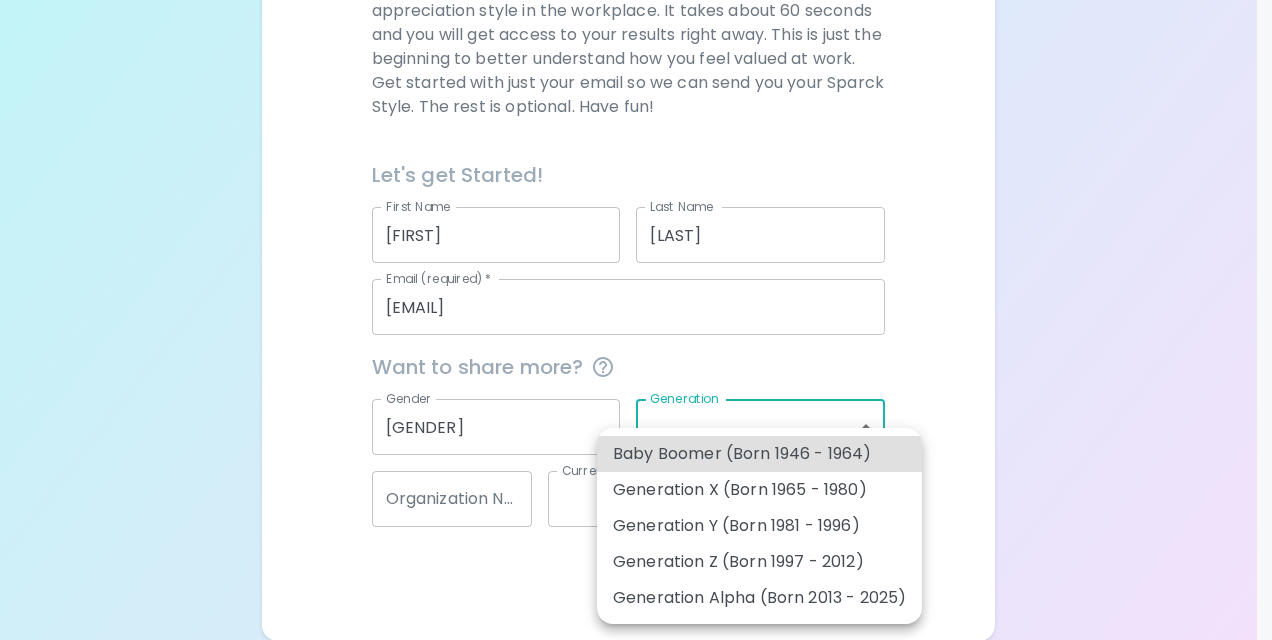 click on "Generation Z (Born 1997 - 2012)" at bounding box center [759, 562] 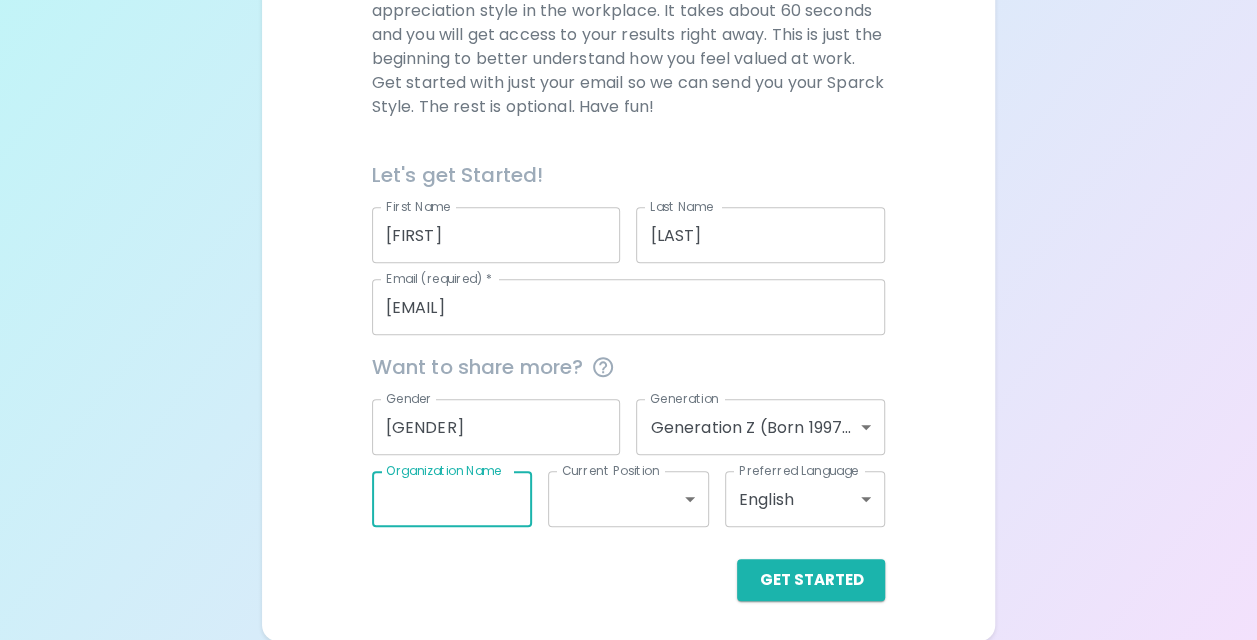 click on "Organization Name" at bounding box center [452, 499] 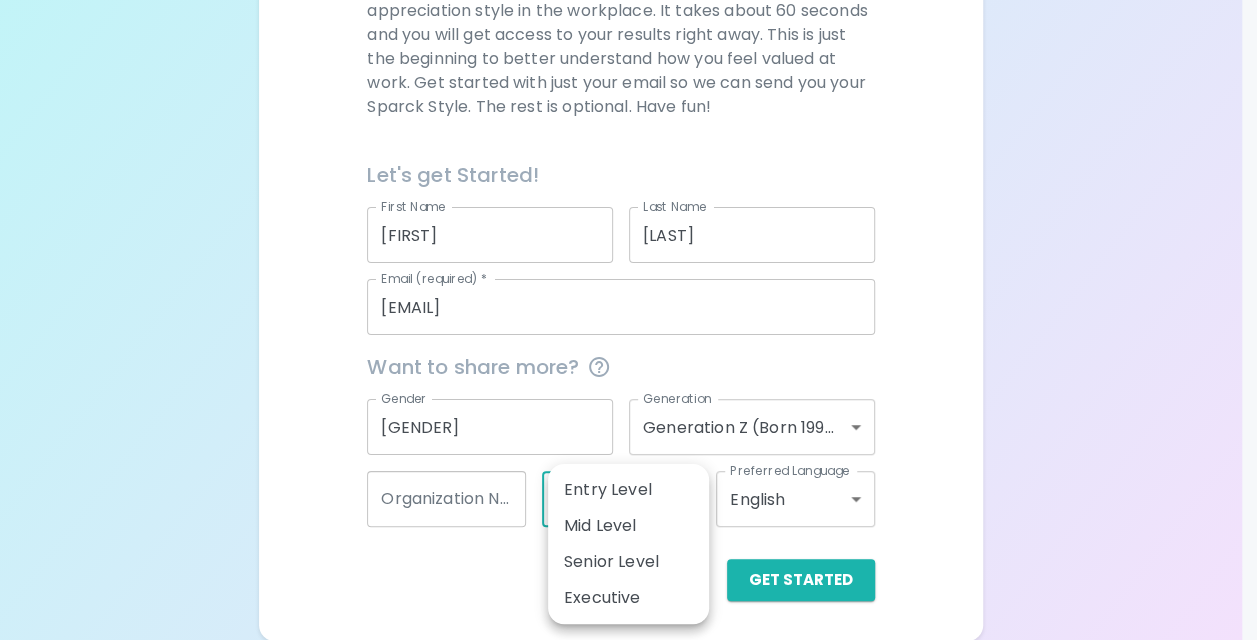 click on "Sparck Appreciation Style Quiz We are so excited to work with you to uncover your primary appreciation style in the workplace. It takes about 60 seconds and you will get access to your results right away. This is just the beginning to better understand how you feel valued at work. Get started with just your email so we can send you your Sparck Style. The rest is optional. Have fun! Let's get Started! First Name [FIRST] First Name Last Name [LAST] Last Name Email (required)   * [EMAIL] Email (required)   * Want to share more? Gender [GENDER] Gender Generation Generation Z (Born 1997 - 2012) generation_z Generation Organization Name Organization Name Current Position ​ Current Position Preferred Language English en Preferred Language Get Started   English Español العربية‏ Português Entry Level Mid Level Senior Level Executive" at bounding box center (628, 152) 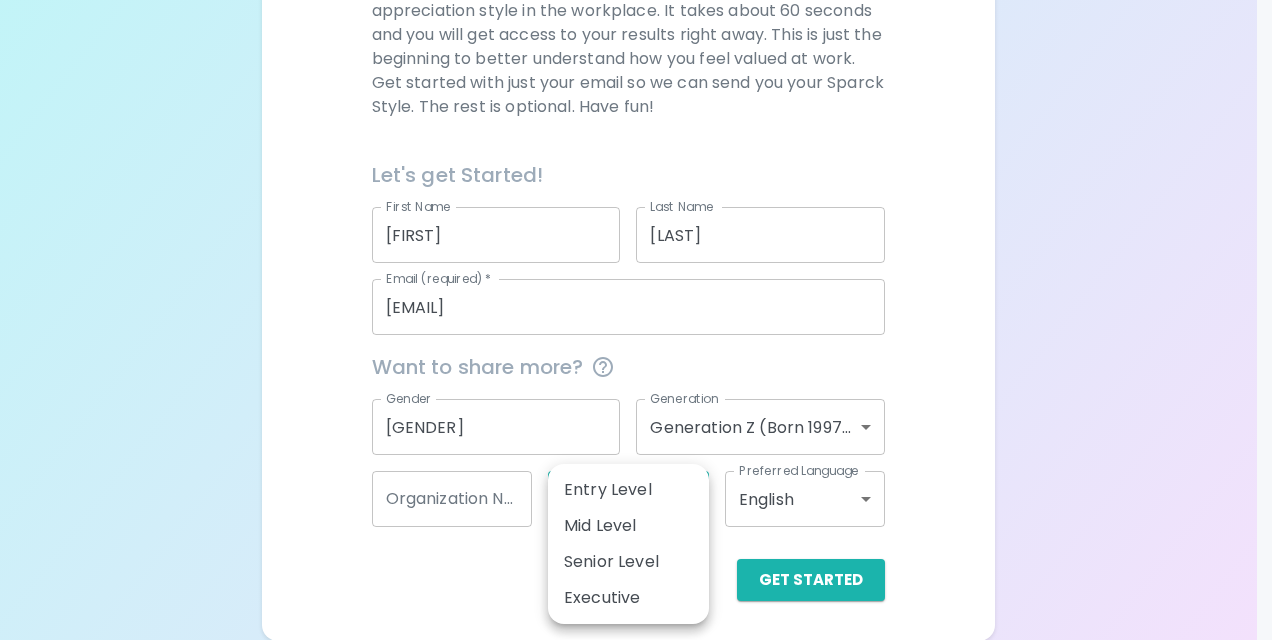 click on "Entry Level" at bounding box center [628, 490] 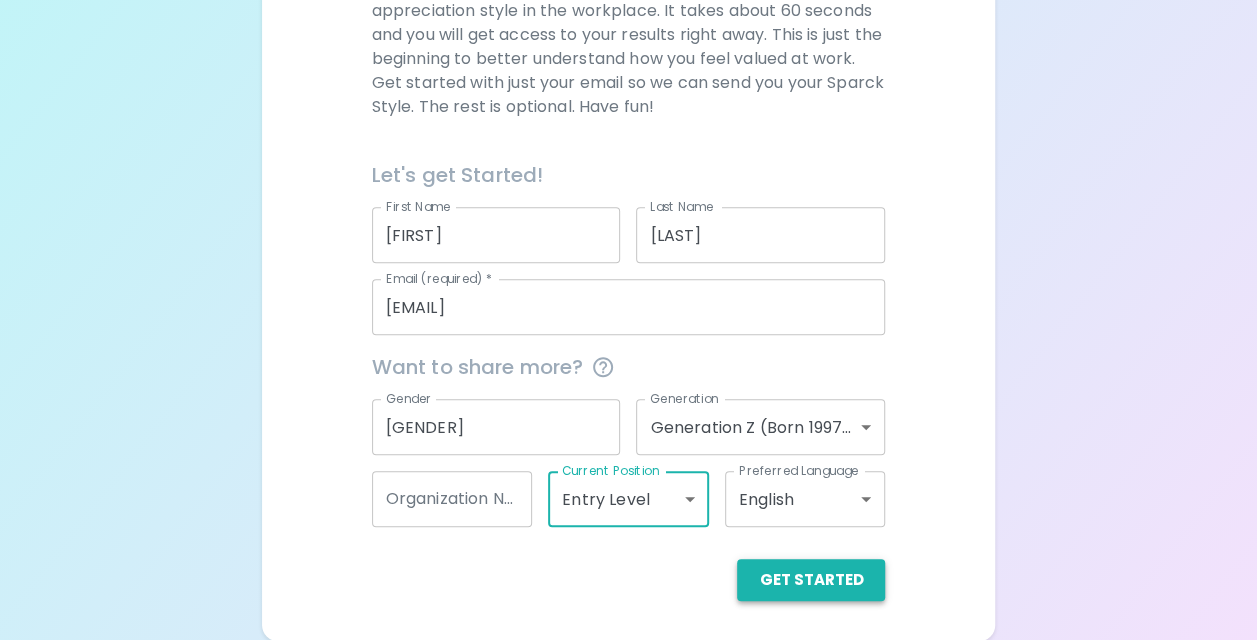 click on "Get Started" at bounding box center [811, 580] 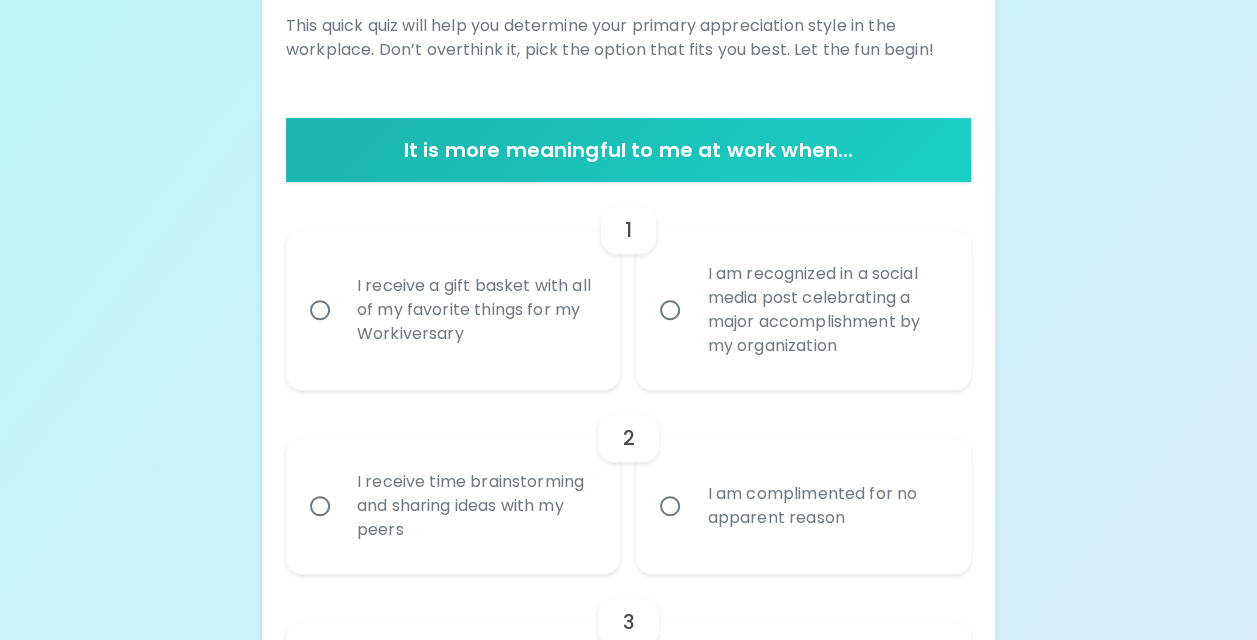 scroll, scrollTop: 336, scrollLeft: 0, axis: vertical 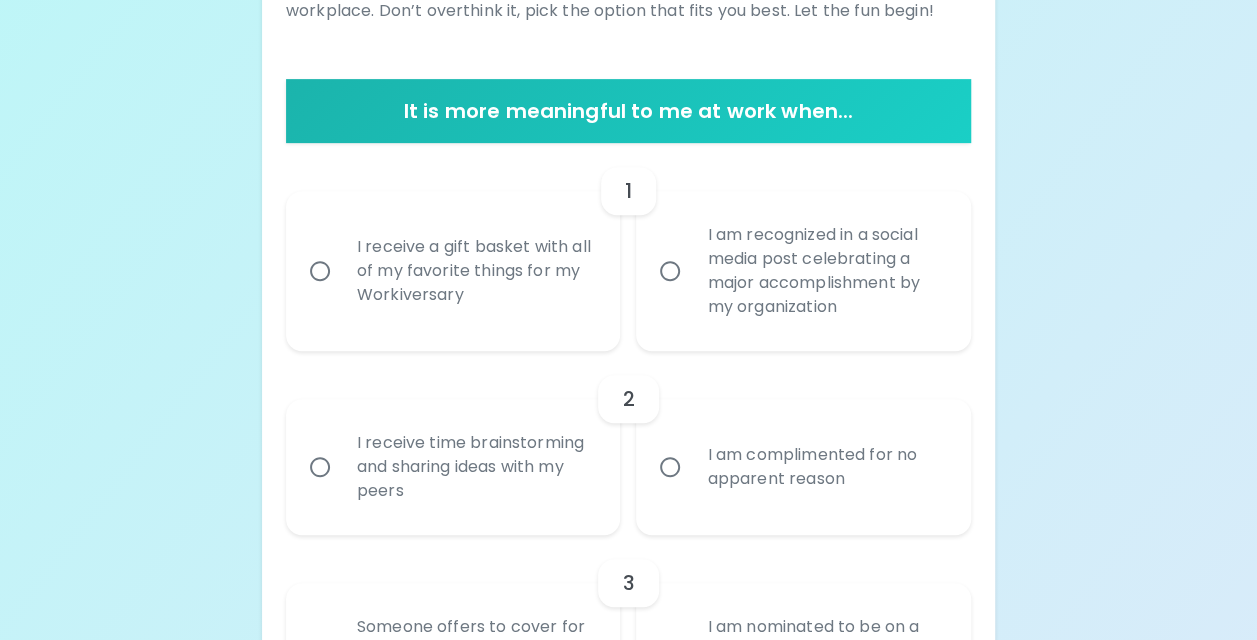 click on "I receive a gift basket with all of my favorite things for my Workiversary" at bounding box center (475, 271) 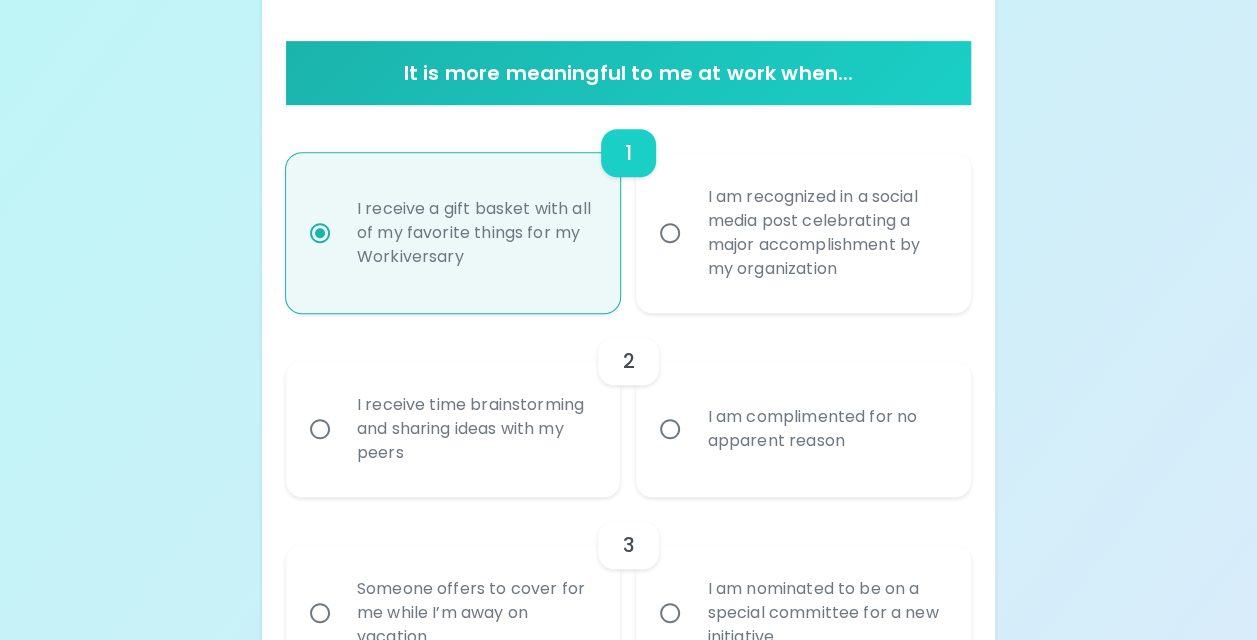 scroll, scrollTop: 496, scrollLeft: 0, axis: vertical 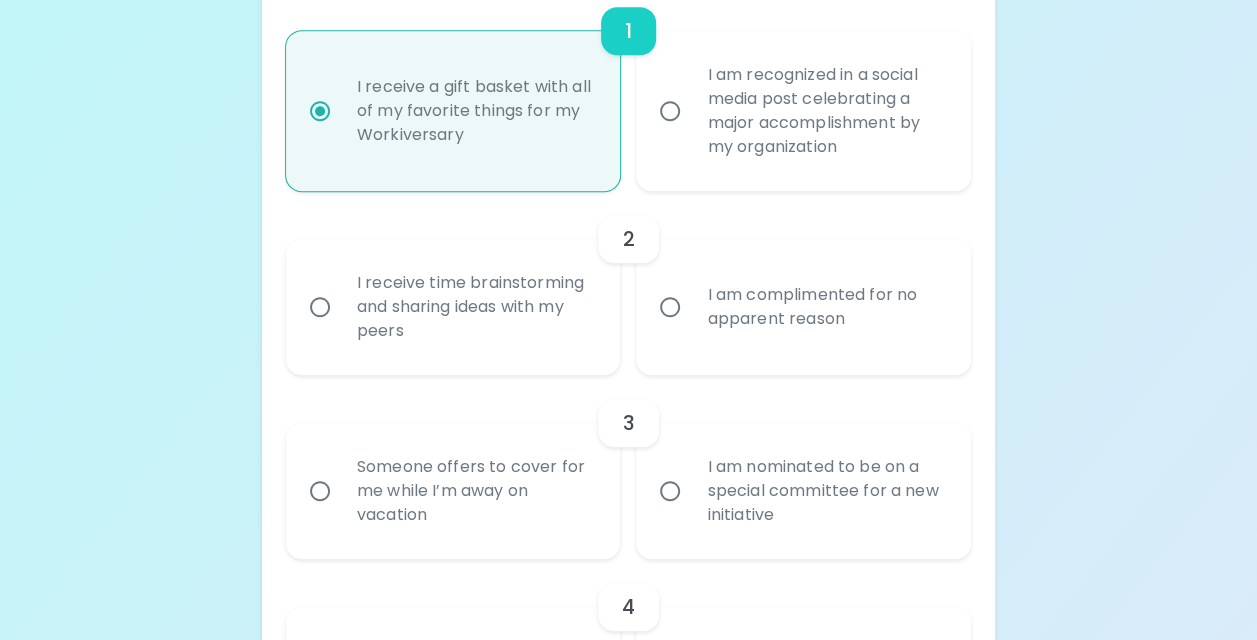 click on "I receive time brainstorming and sharing ideas with my peers" at bounding box center [475, 307] 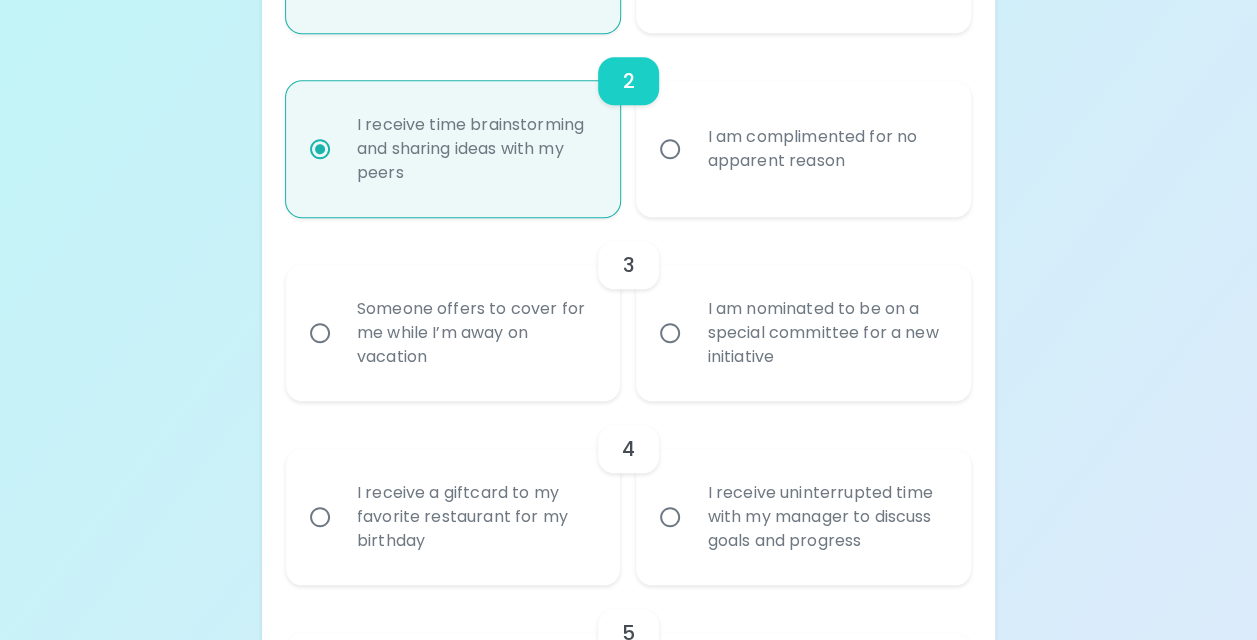 scroll, scrollTop: 656, scrollLeft: 0, axis: vertical 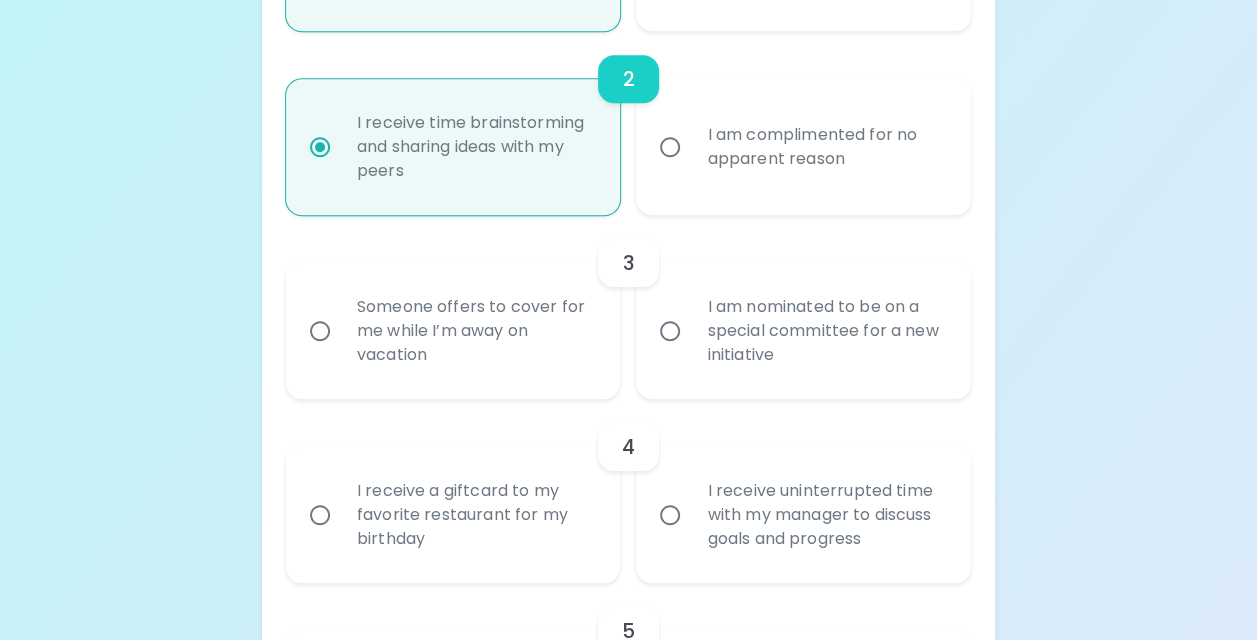 radio on "true" 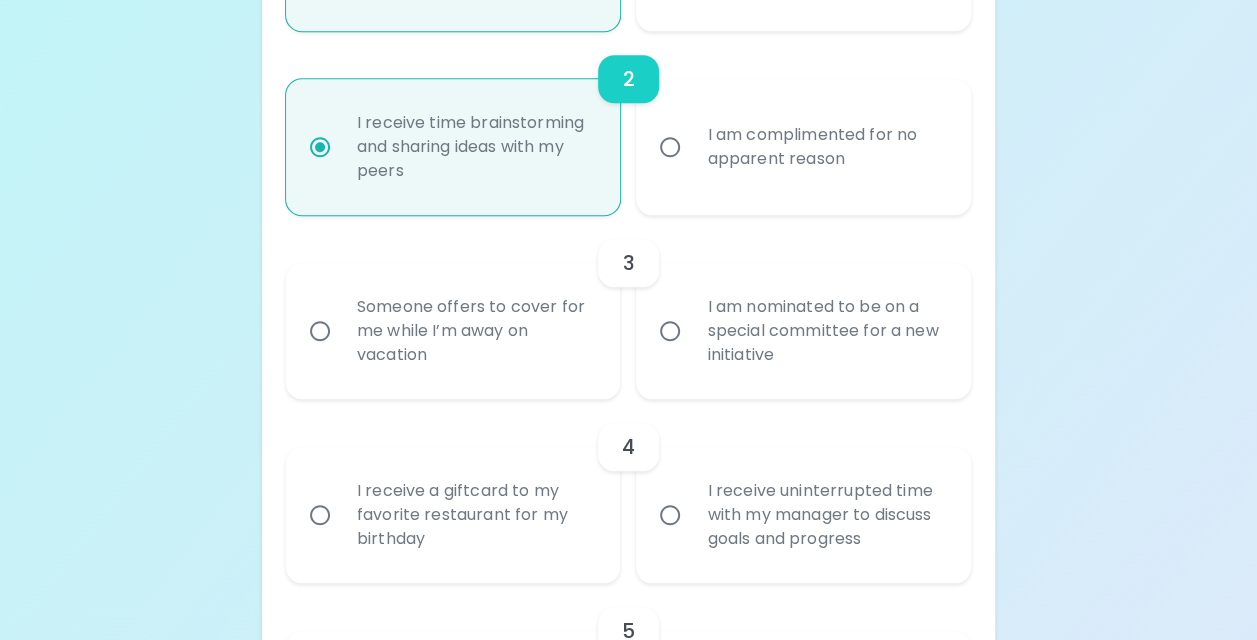 radio on "true" 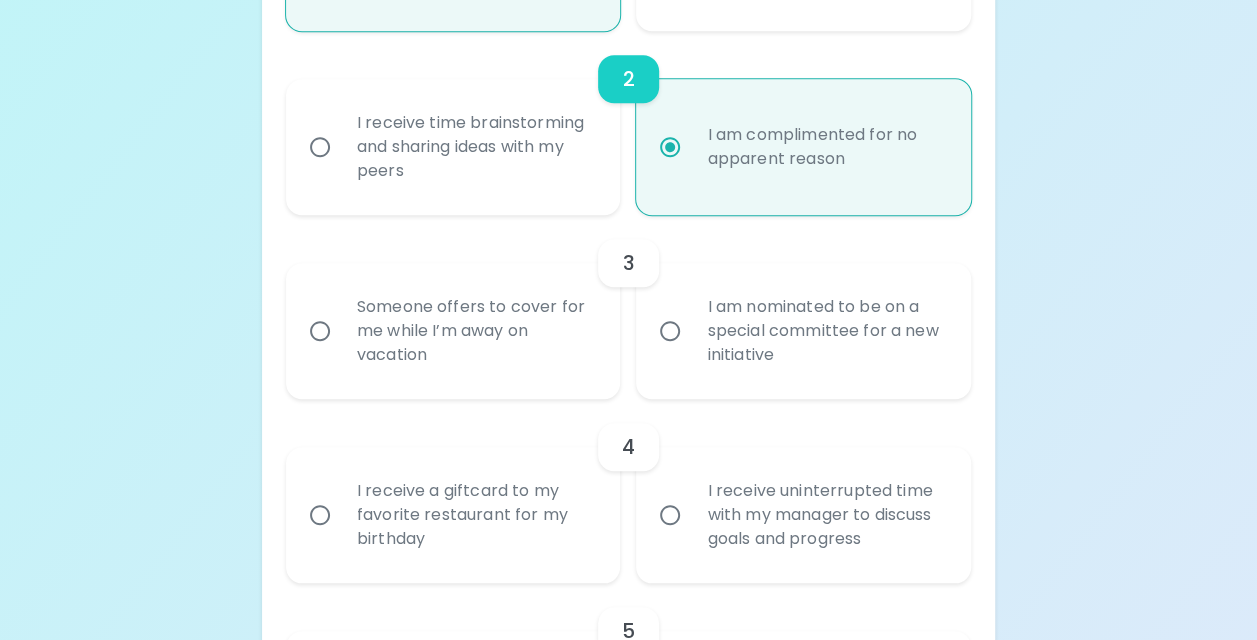 radio on "true" 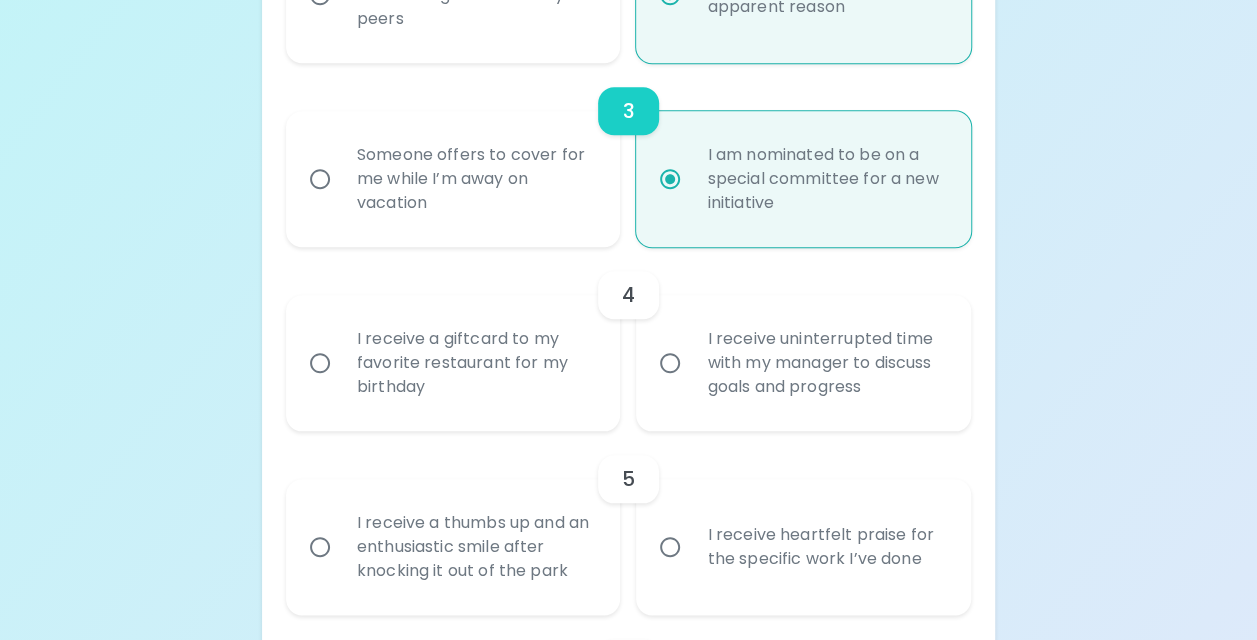 scroll, scrollTop: 816, scrollLeft: 0, axis: vertical 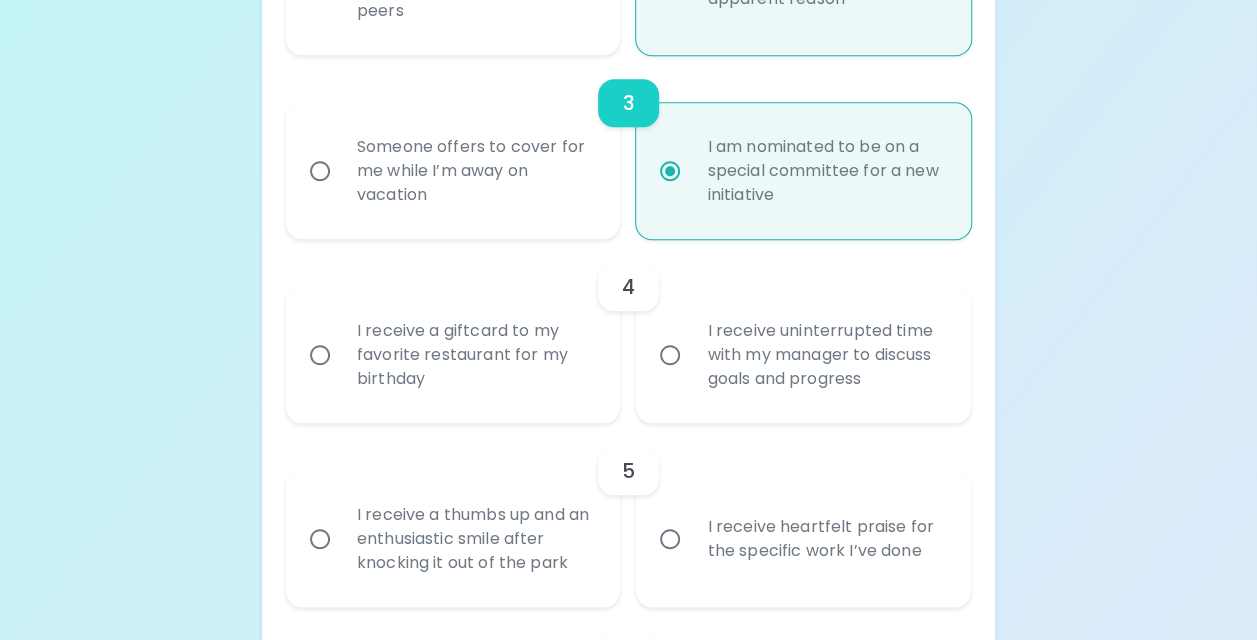 radio on "true" 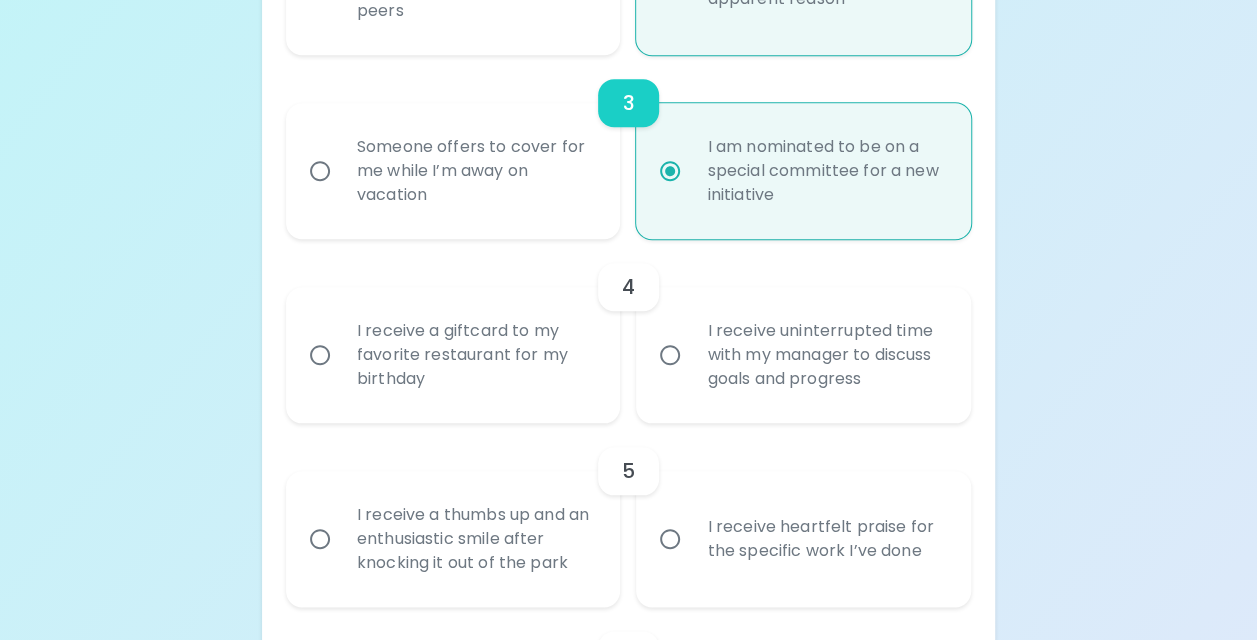 radio on "false" 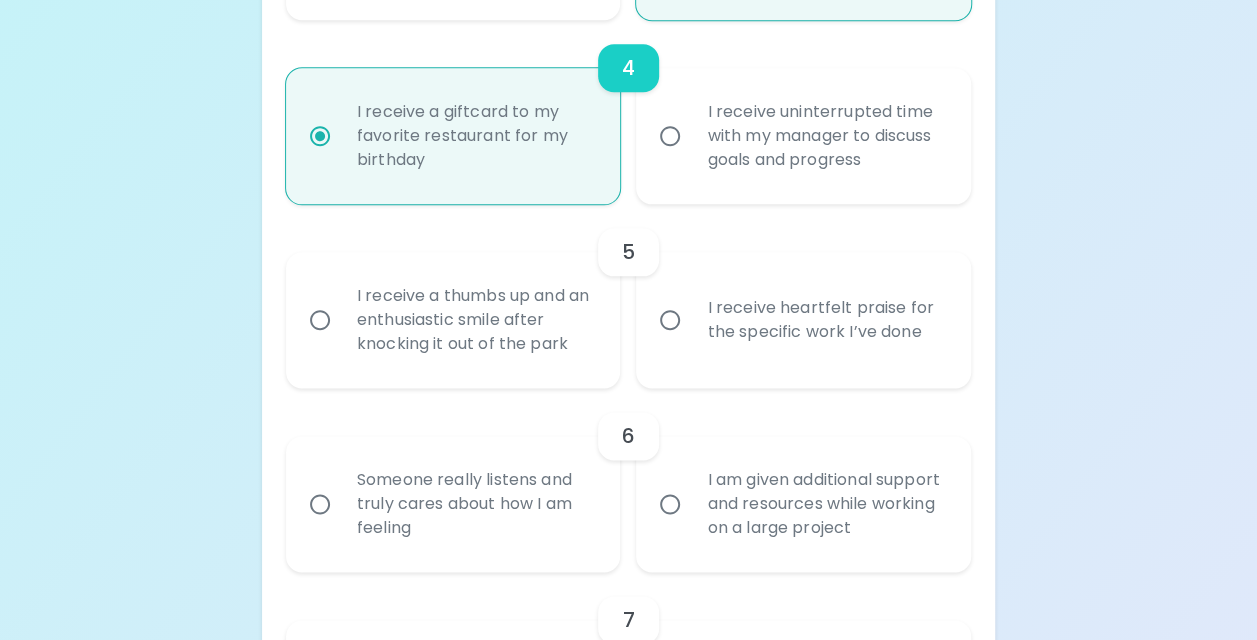 scroll, scrollTop: 1076, scrollLeft: 0, axis: vertical 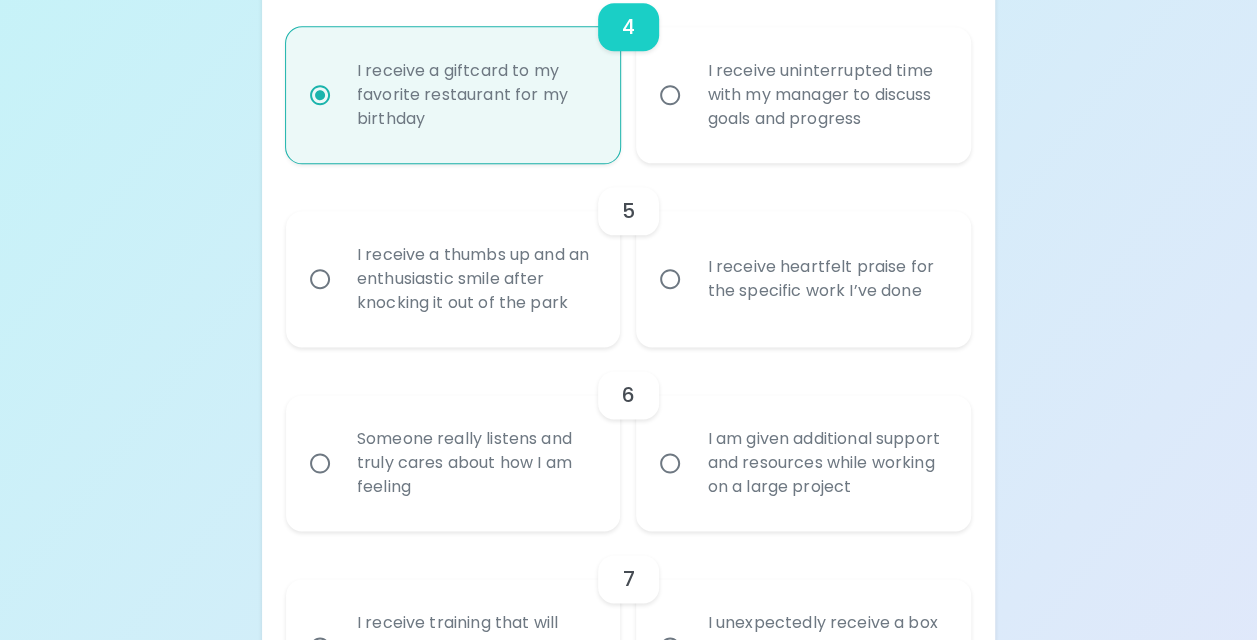 radio on "true" 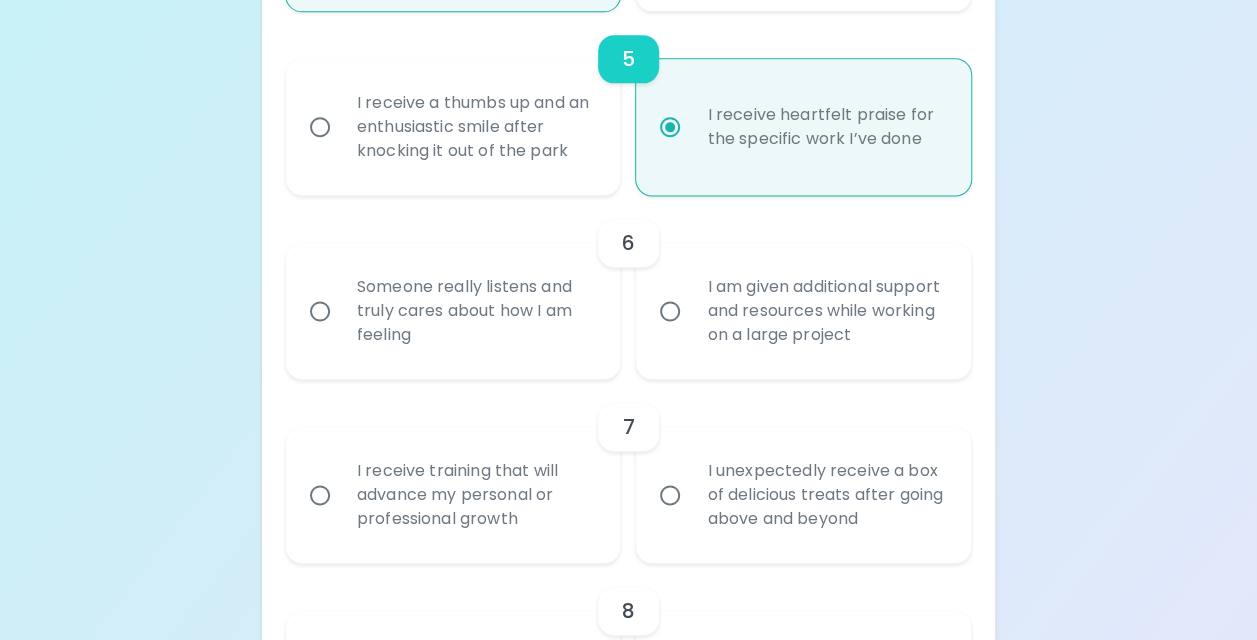 scroll, scrollTop: 1236, scrollLeft: 0, axis: vertical 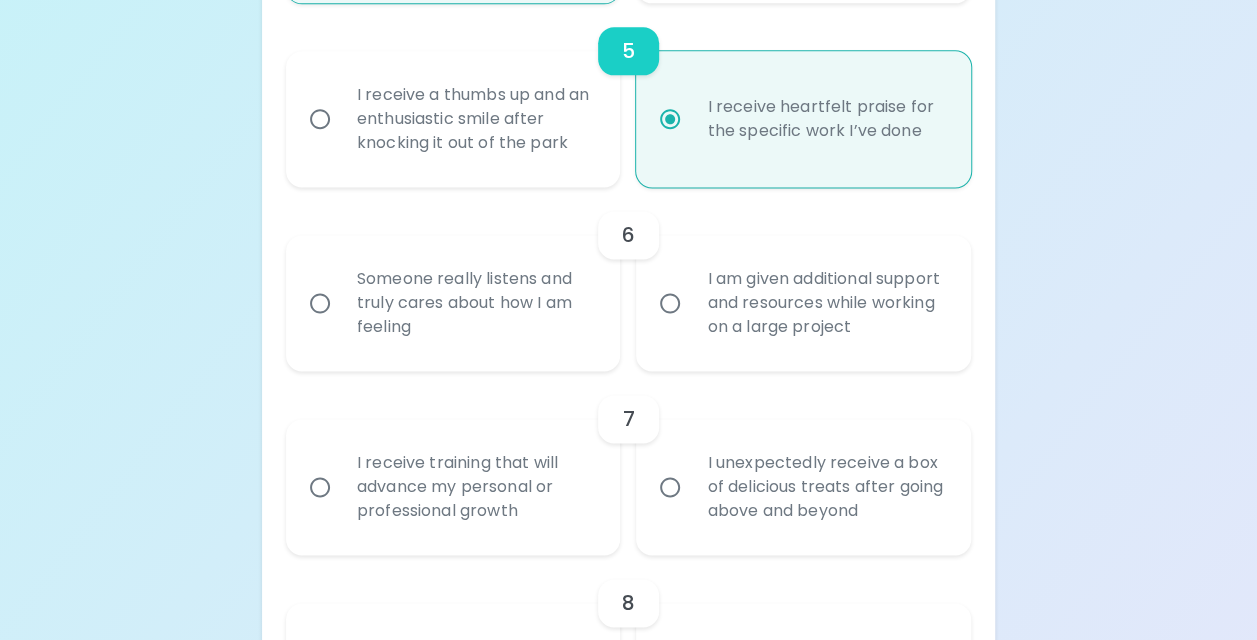radio on "true" 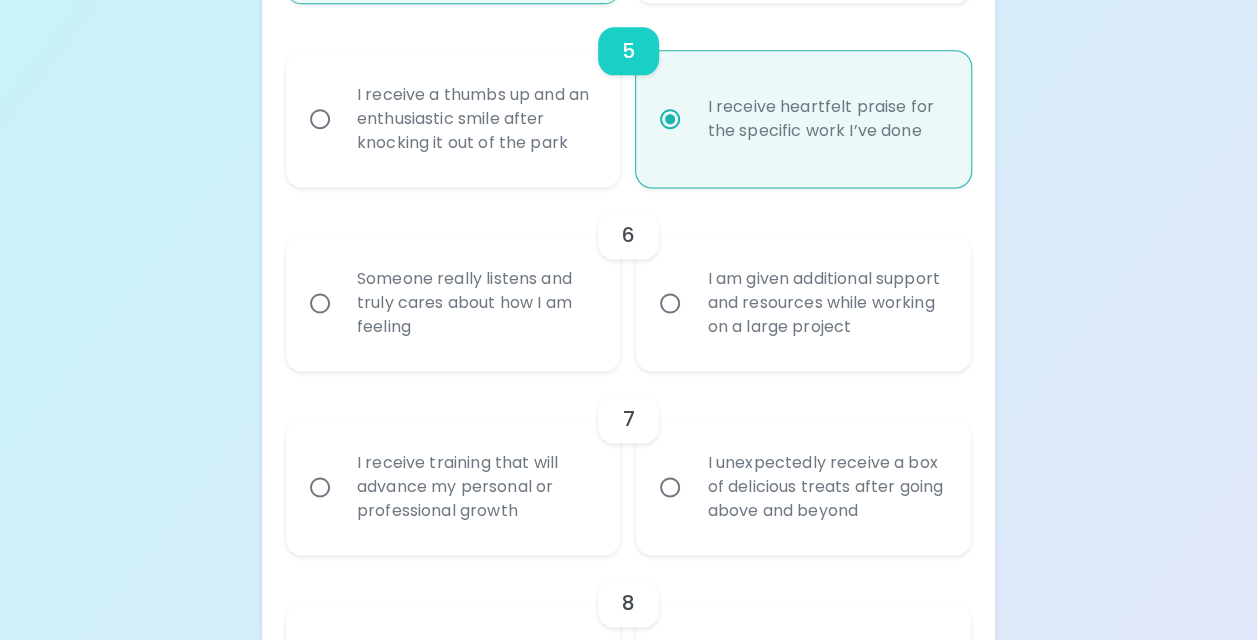 radio on "false" 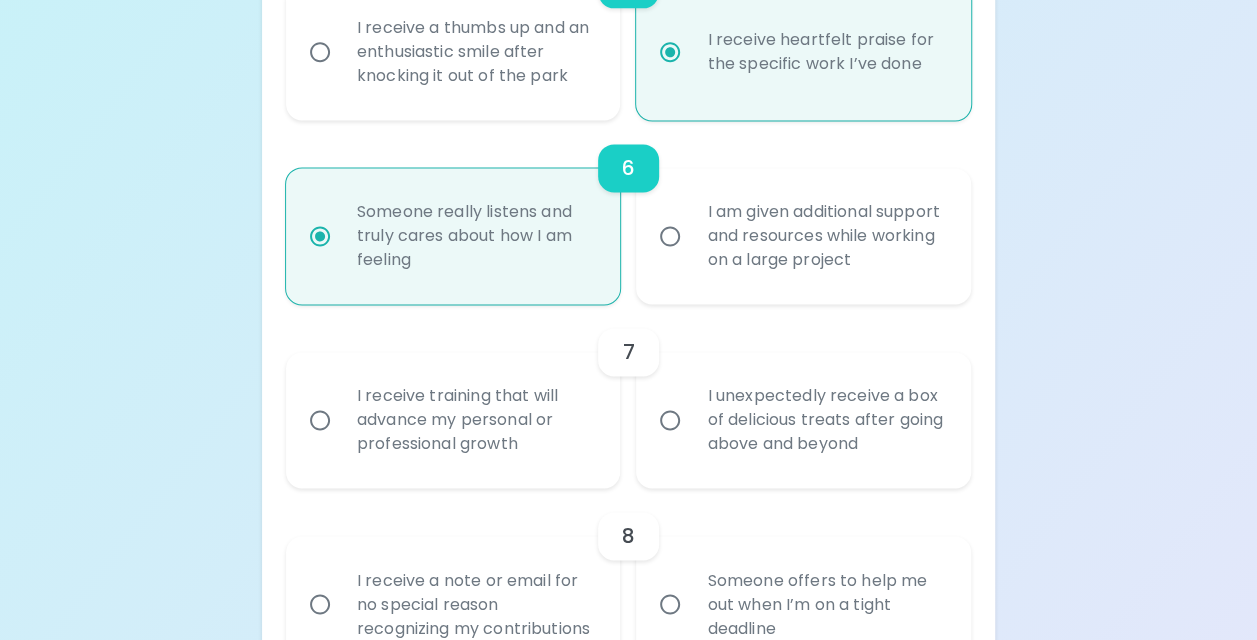 scroll, scrollTop: 1396, scrollLeft: 0, axis: vertical 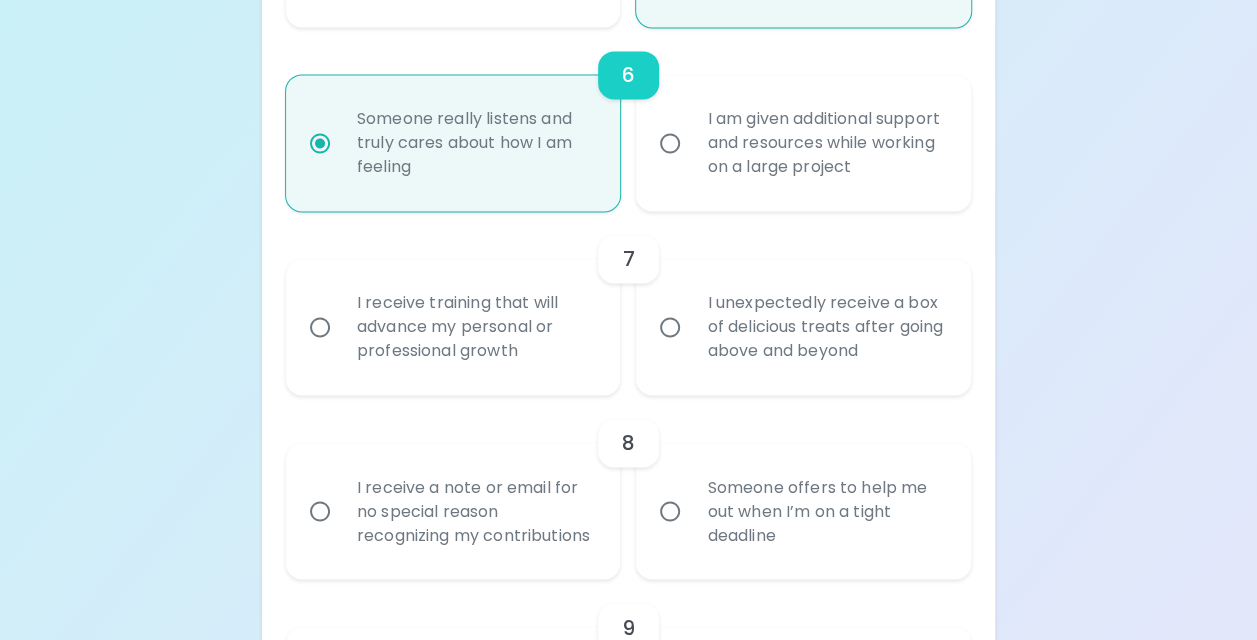 radio on "true" 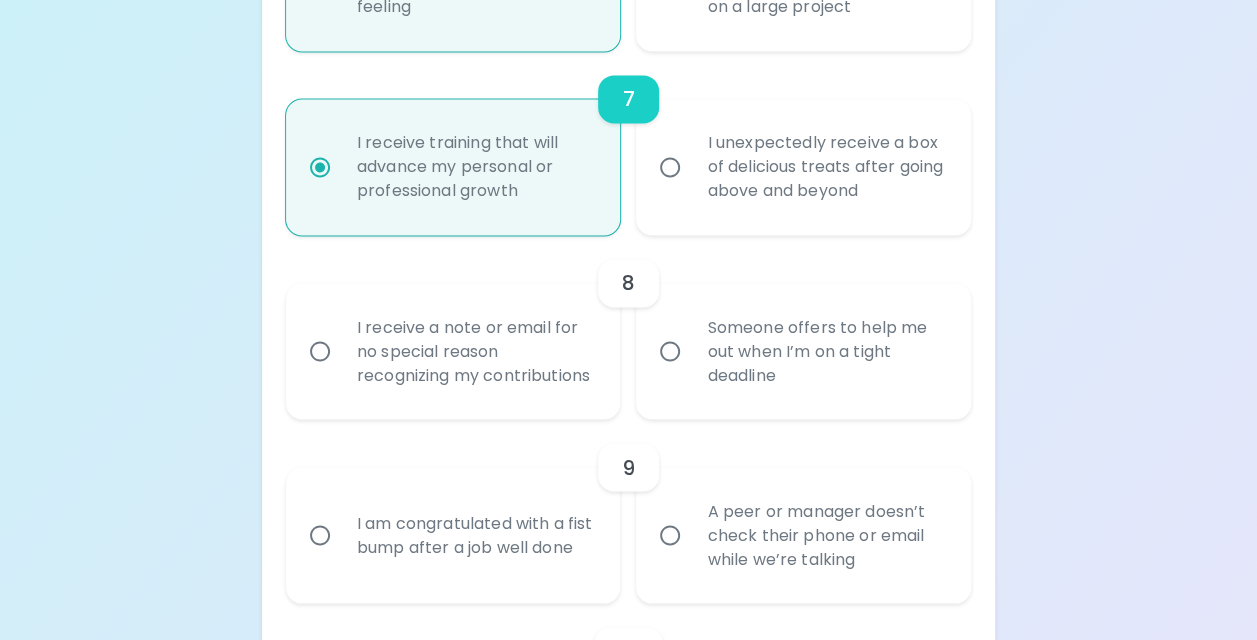 scroll, scrollTop: 1656, scrollLeft: 0, axis: vertical 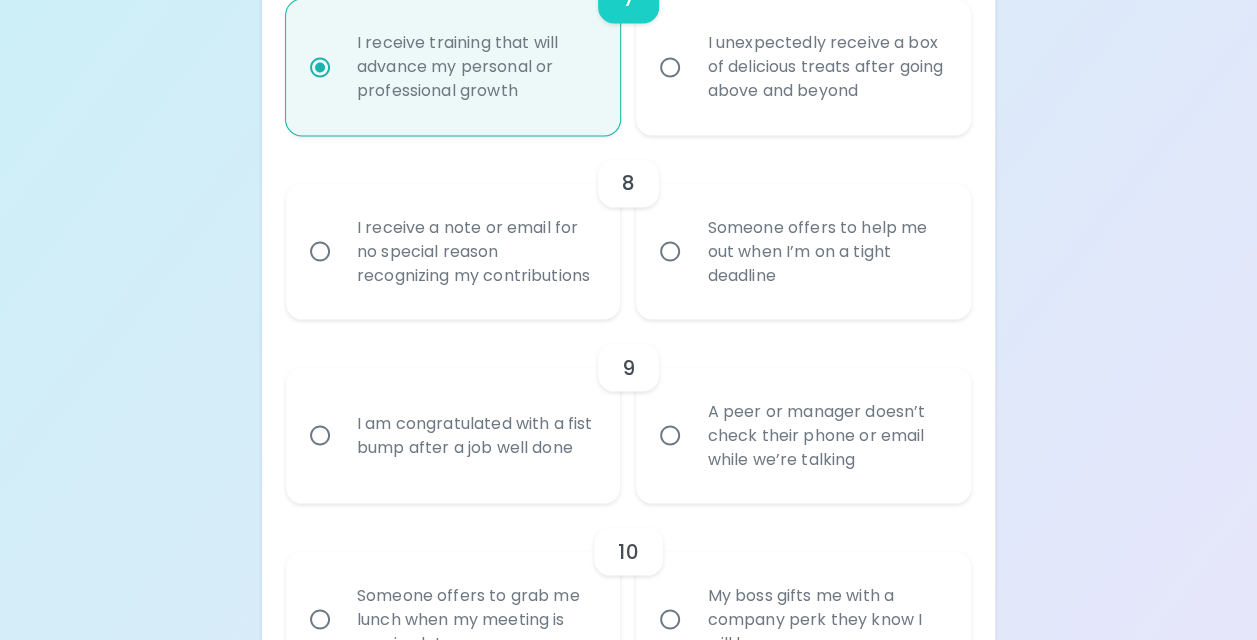 radio on "true" 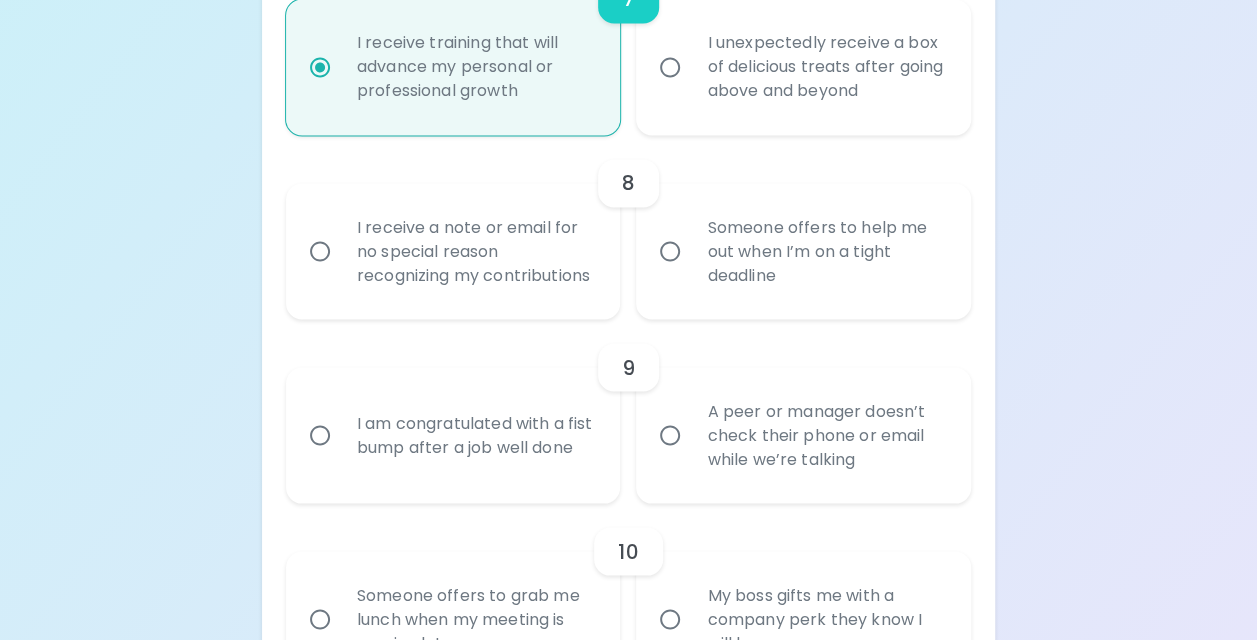 radio on "false" 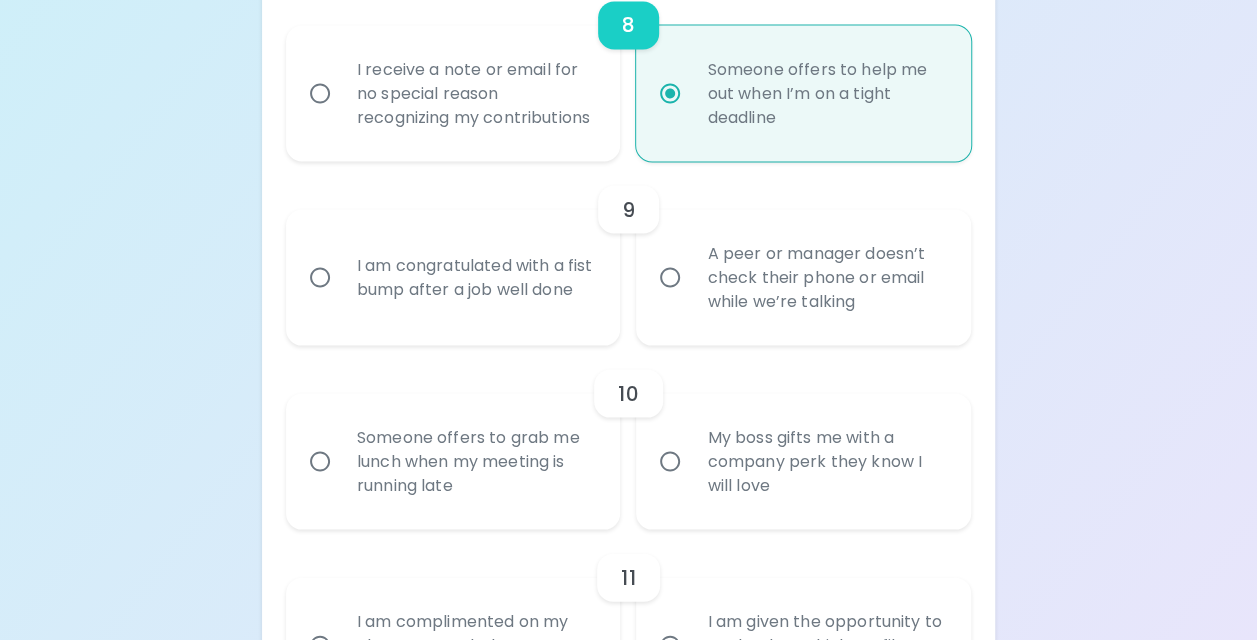scroll, scrollTop: 1816, scrollLeft: 0, axis: vertical 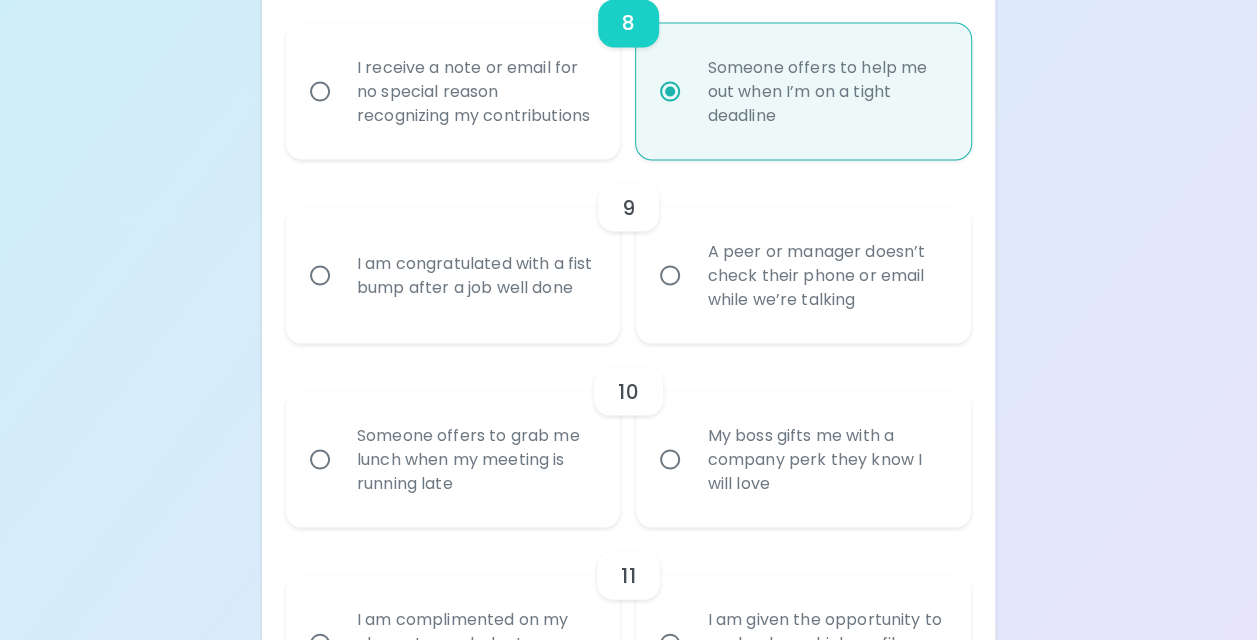 radio on "true" 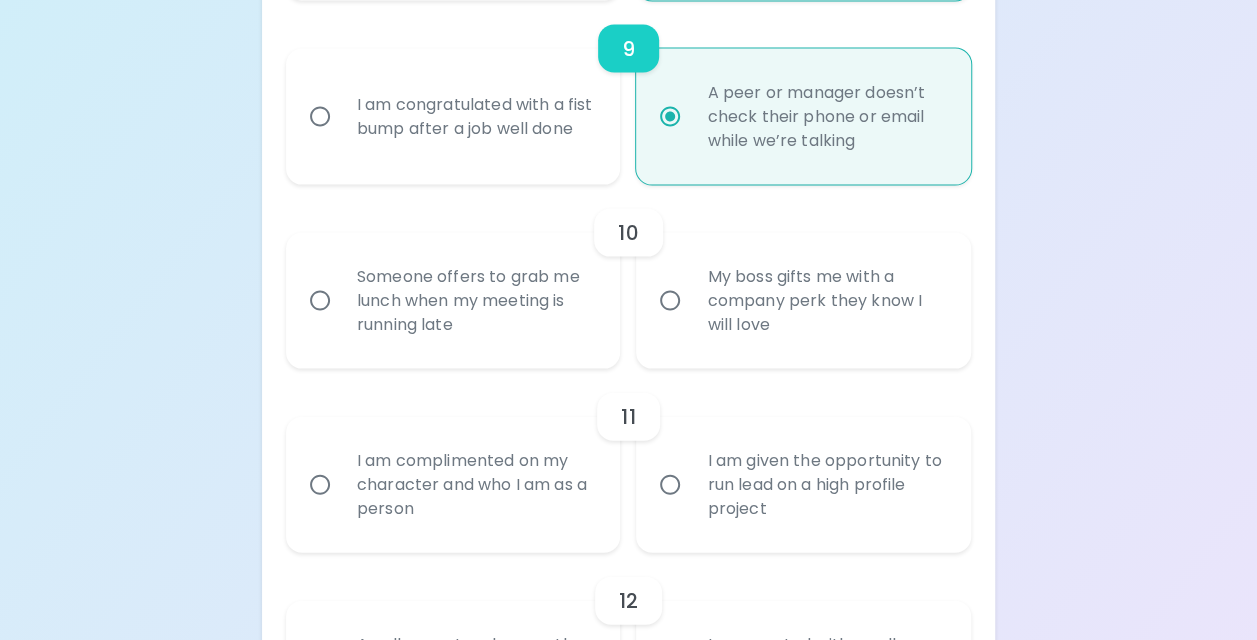 scroll, scrollTop: 1976, scrollLeft: 0, axis: vertical 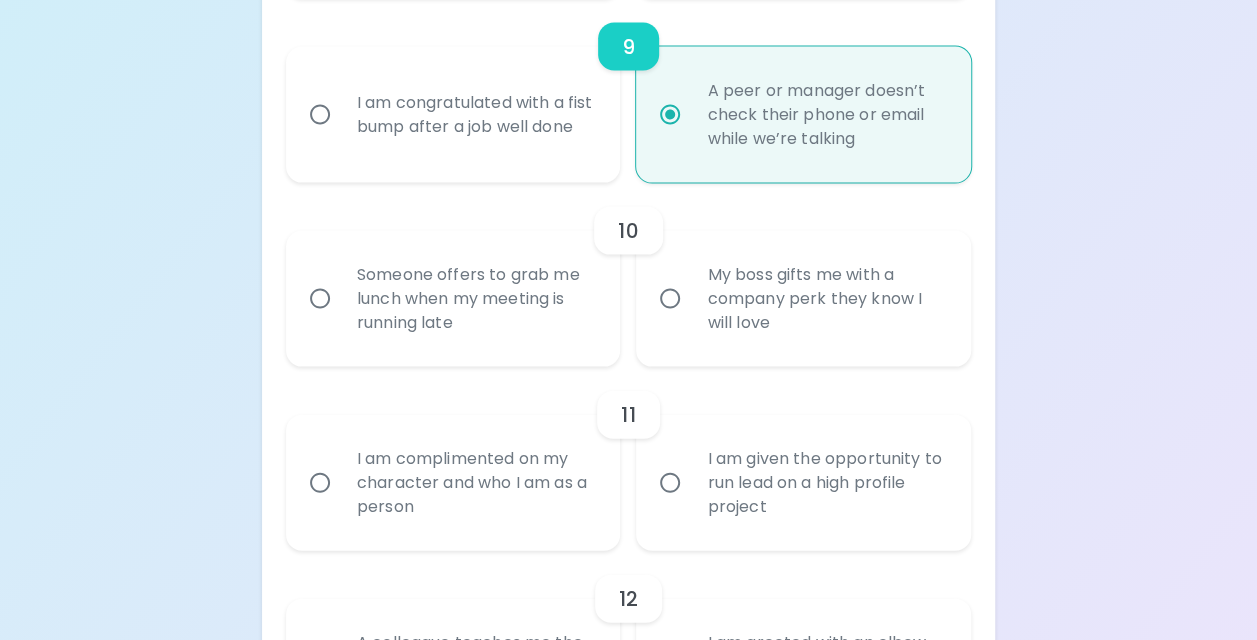 radio on "true" 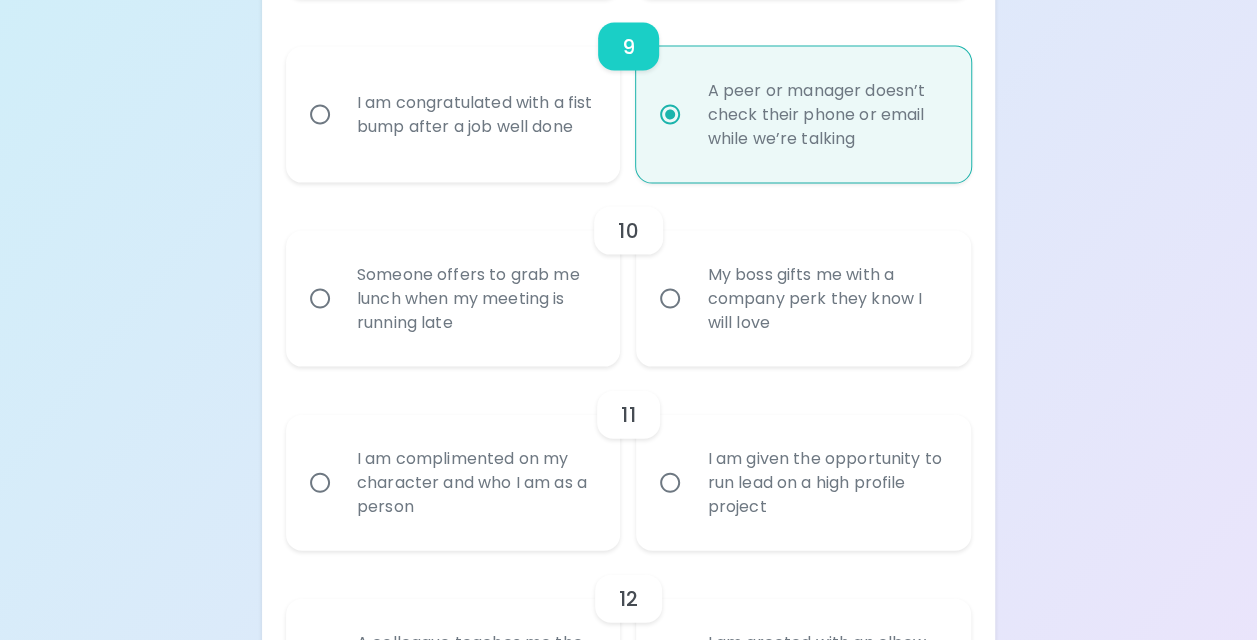 radio on "false" 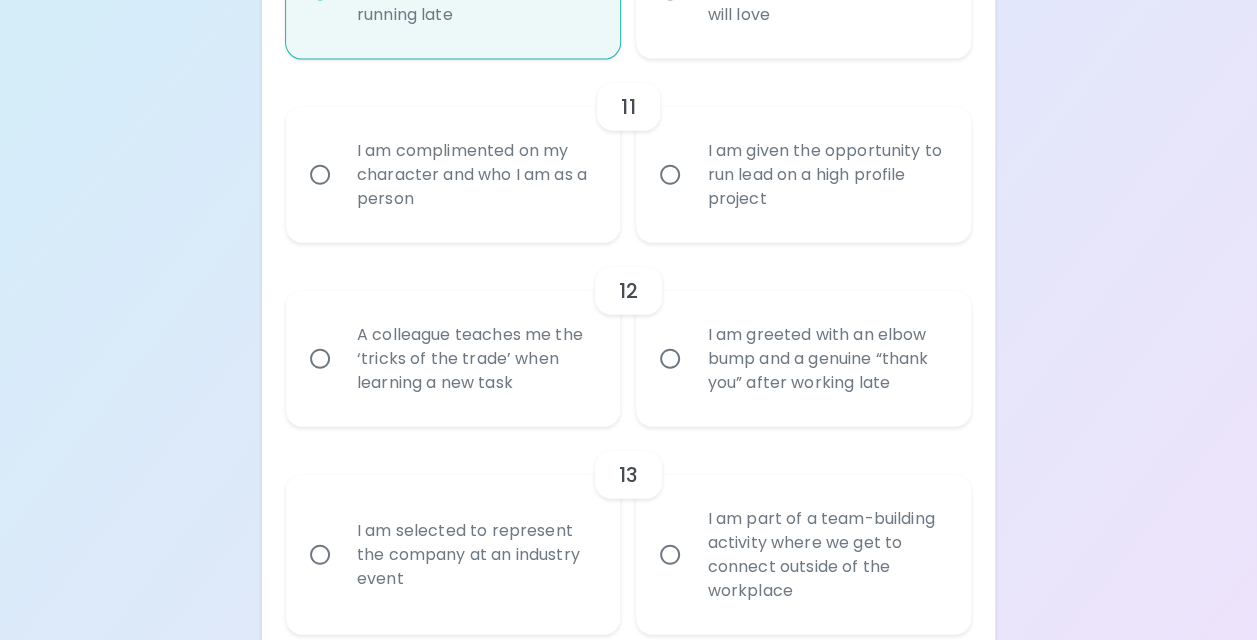 scroll, scrollTop: 2336, scrollLeft: 0, axis: vertical 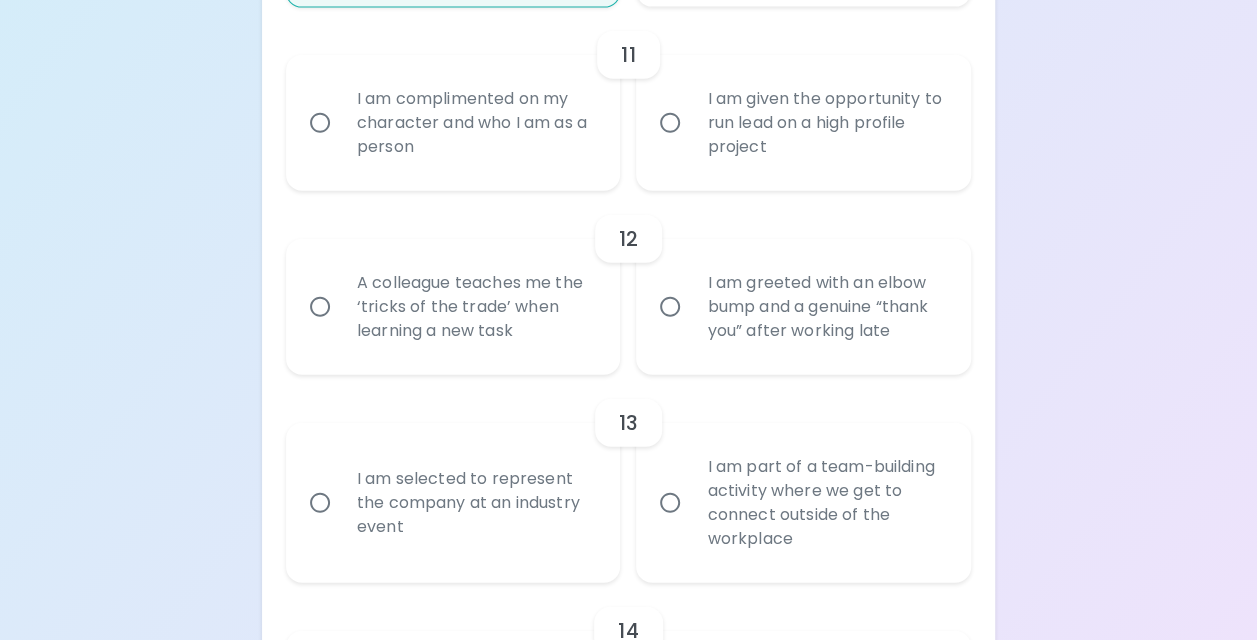 radio on "true" 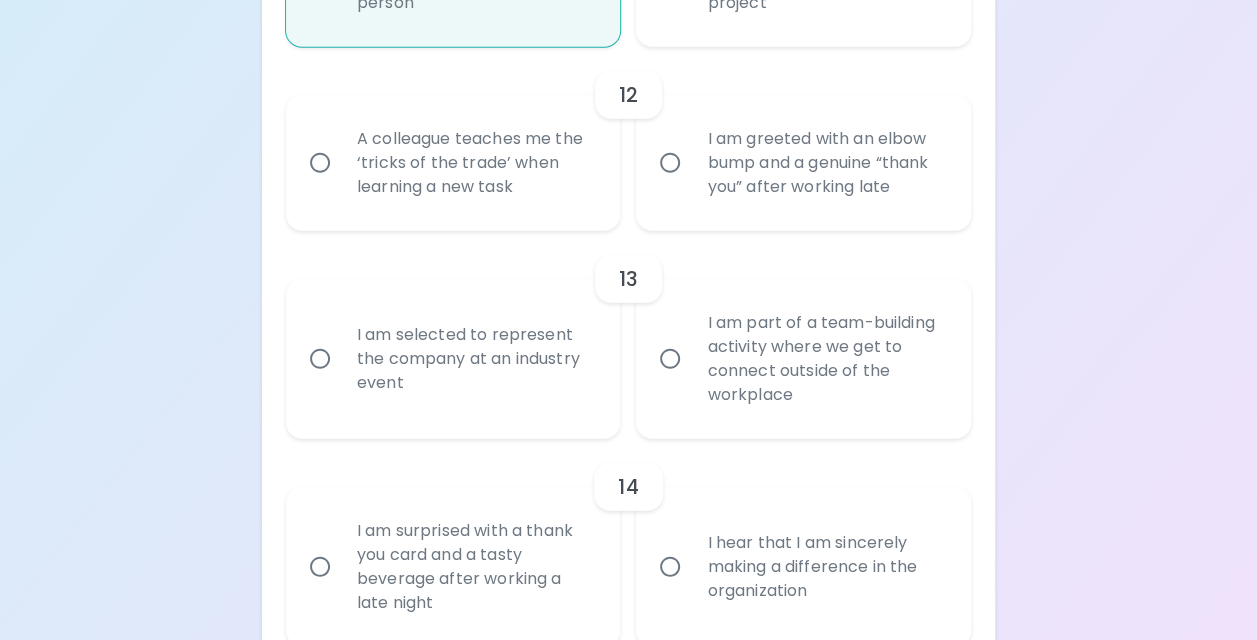 scroll, scrollTop: 2496, scrollLeft: 0, axis: vertical 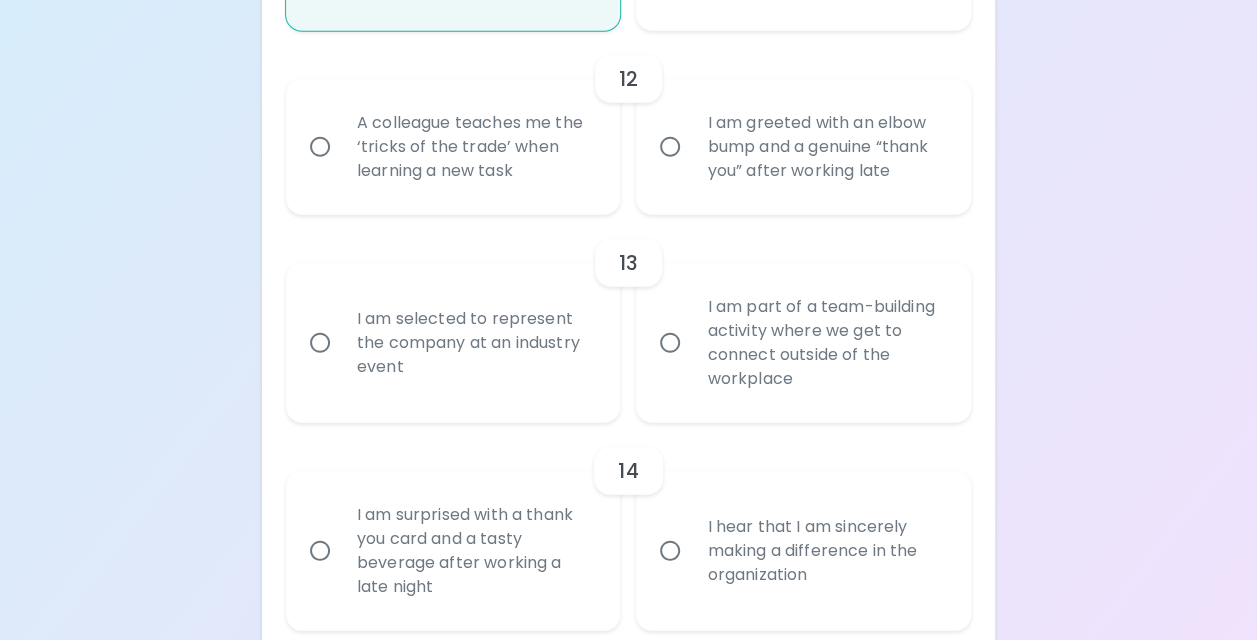 radio on "true" 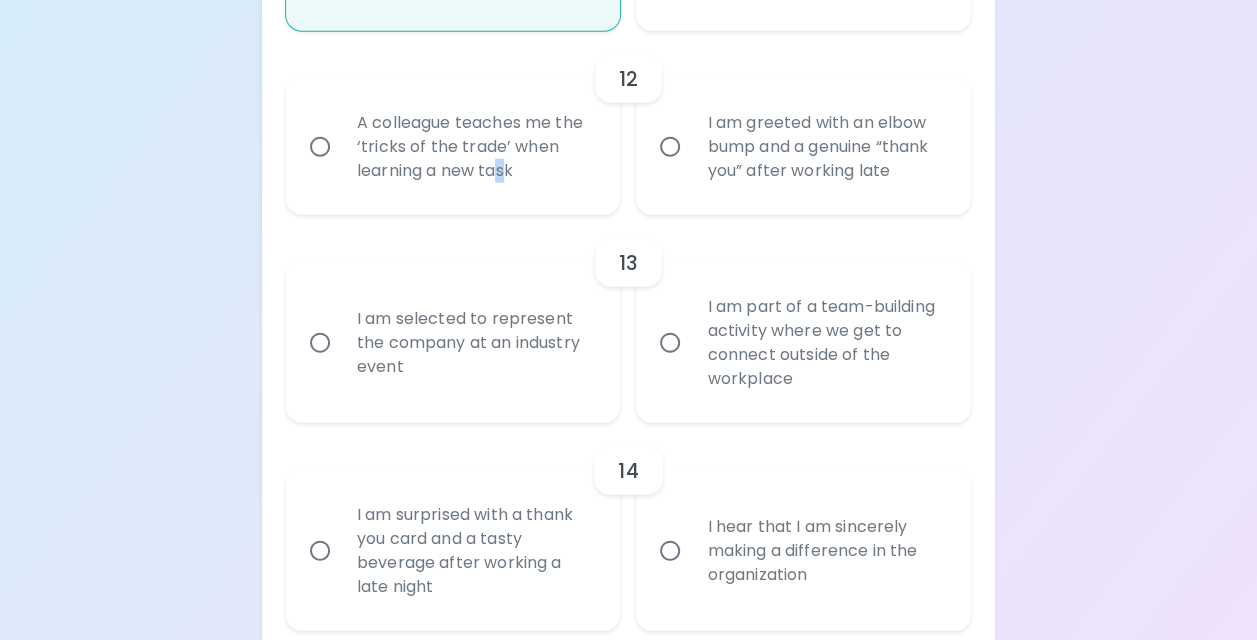 drag, startPoint x: 454, startPoint y: 171, endPoint x: 504, endPoint y: 192, distance: 54.230988 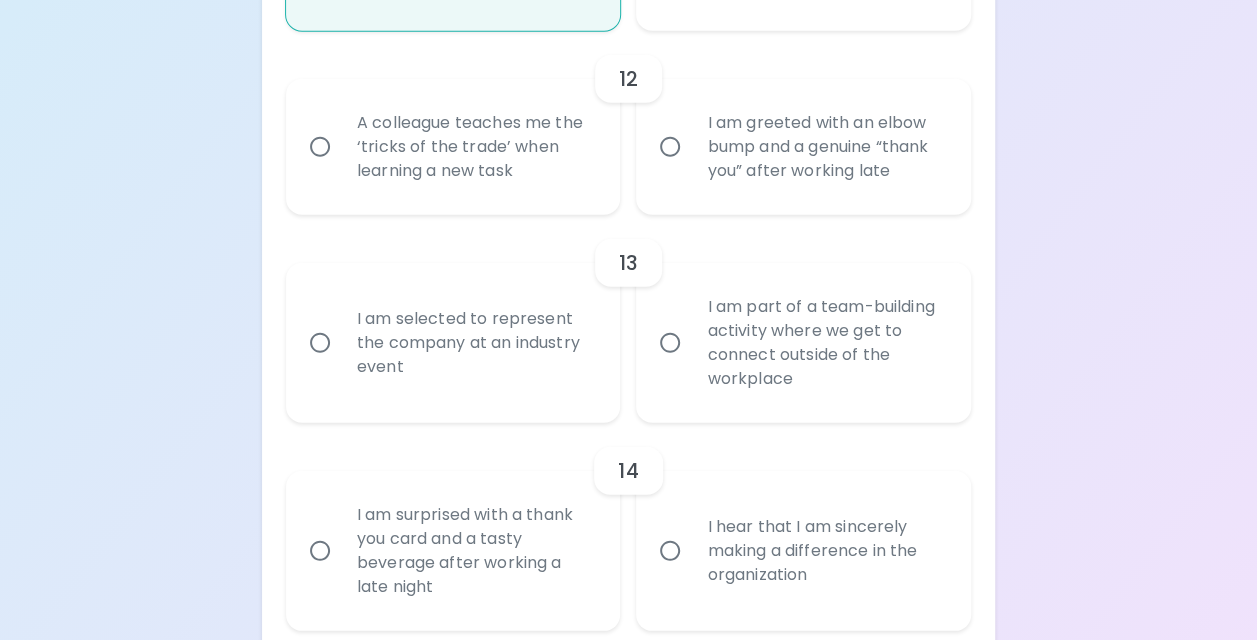 drag, startPoint x: 504, startPoint y: 192, endPoint x: 534, endPoint y: 196, distance: 30.265491 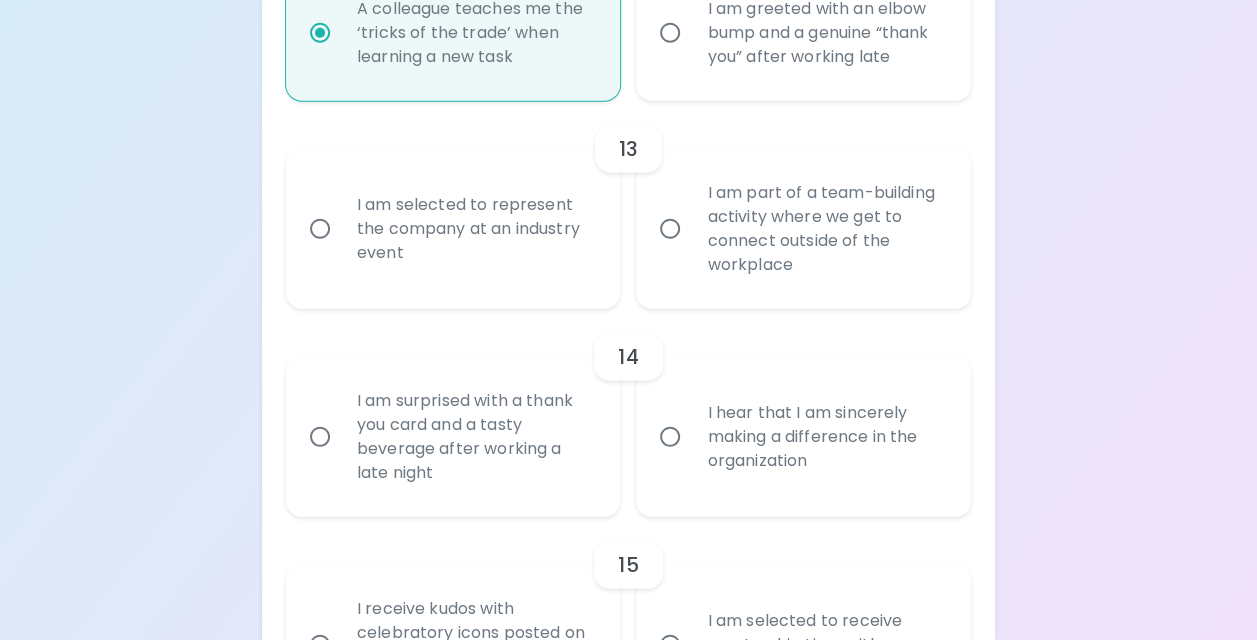 scroll, scrollTop: 2616, scrollLeft: 0, axis: vertical 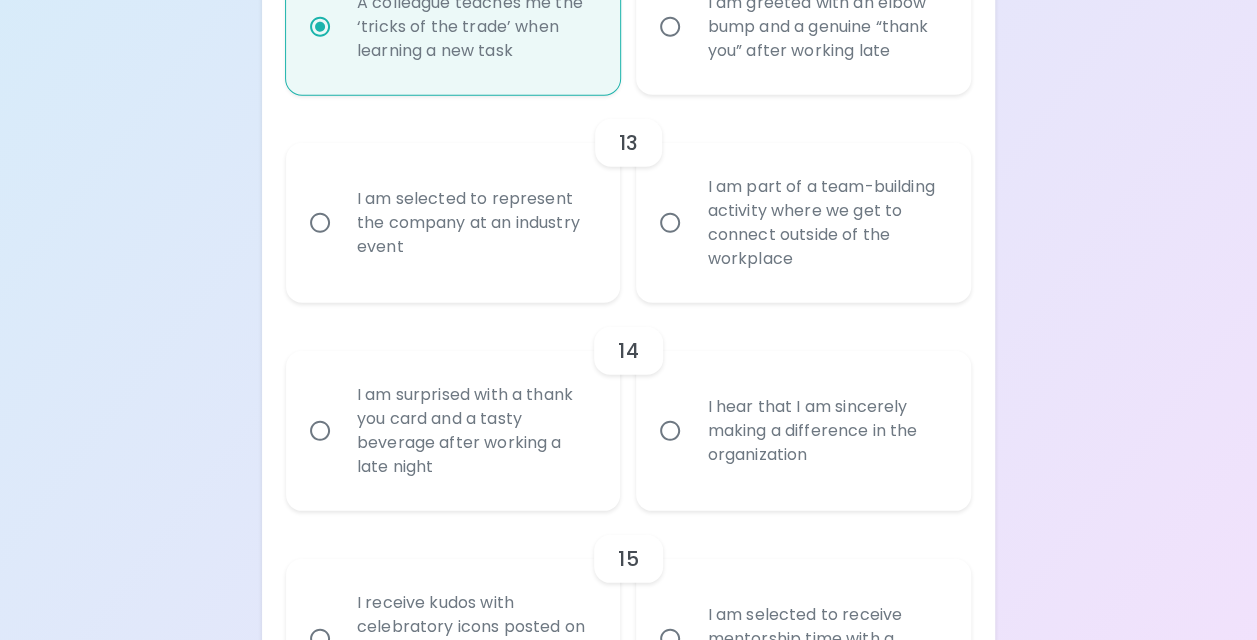 radio on "true" 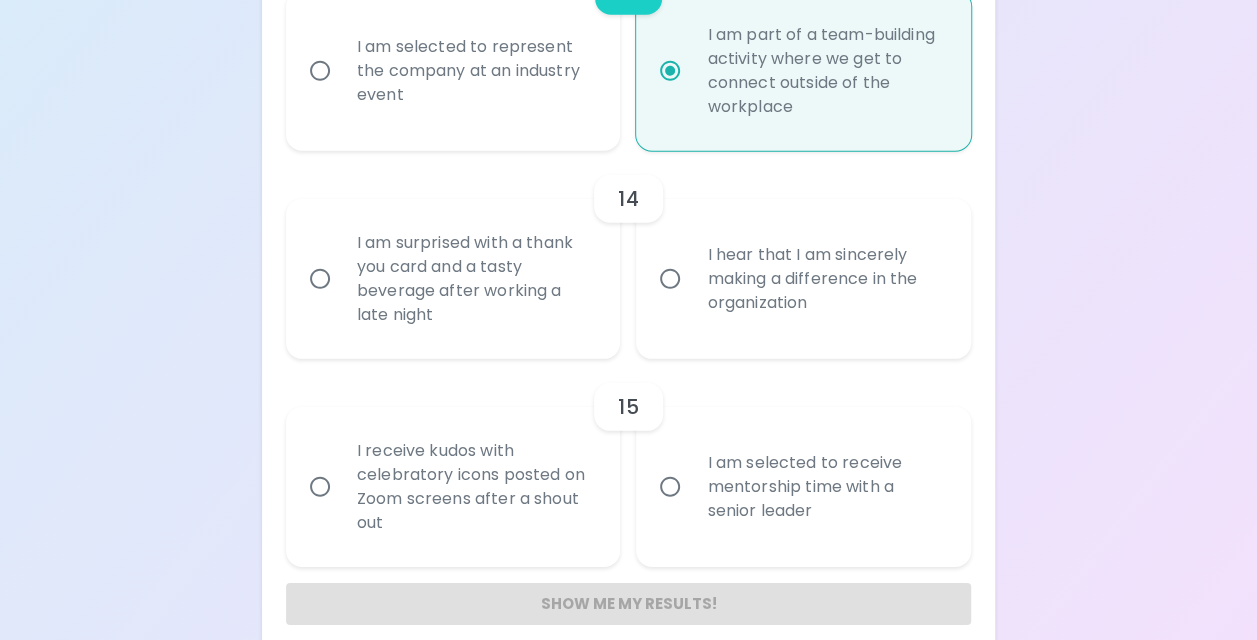 scroll, scrollTop: 2776, scrollLeft: 0, axis: vertical 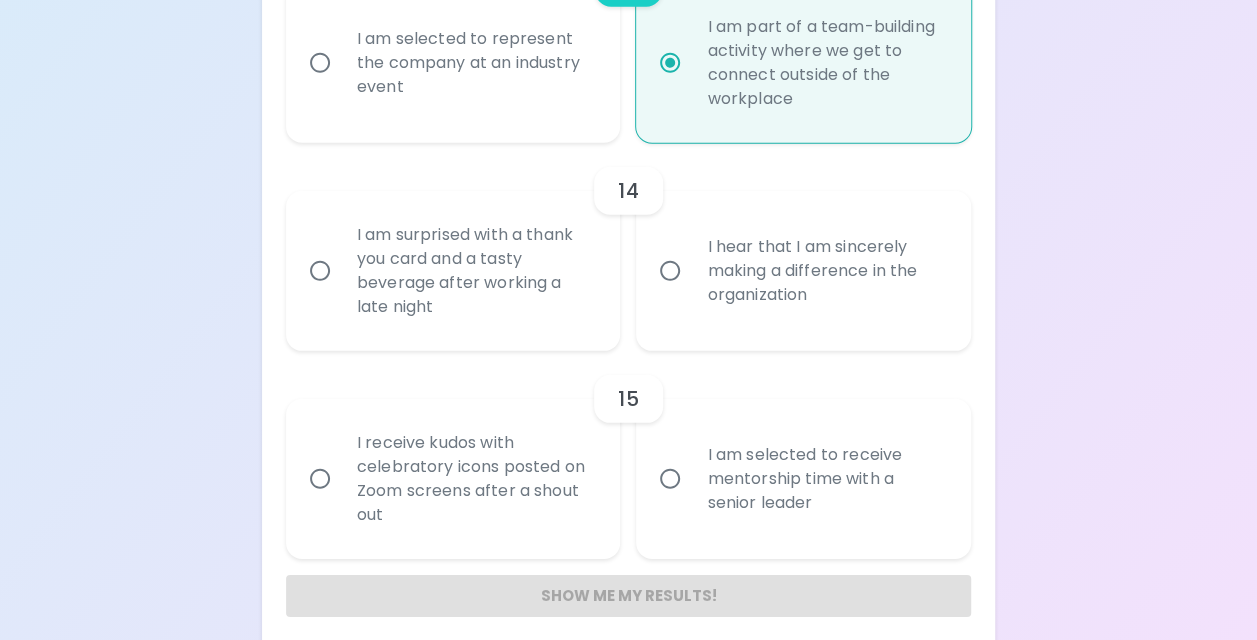 radio on "true" 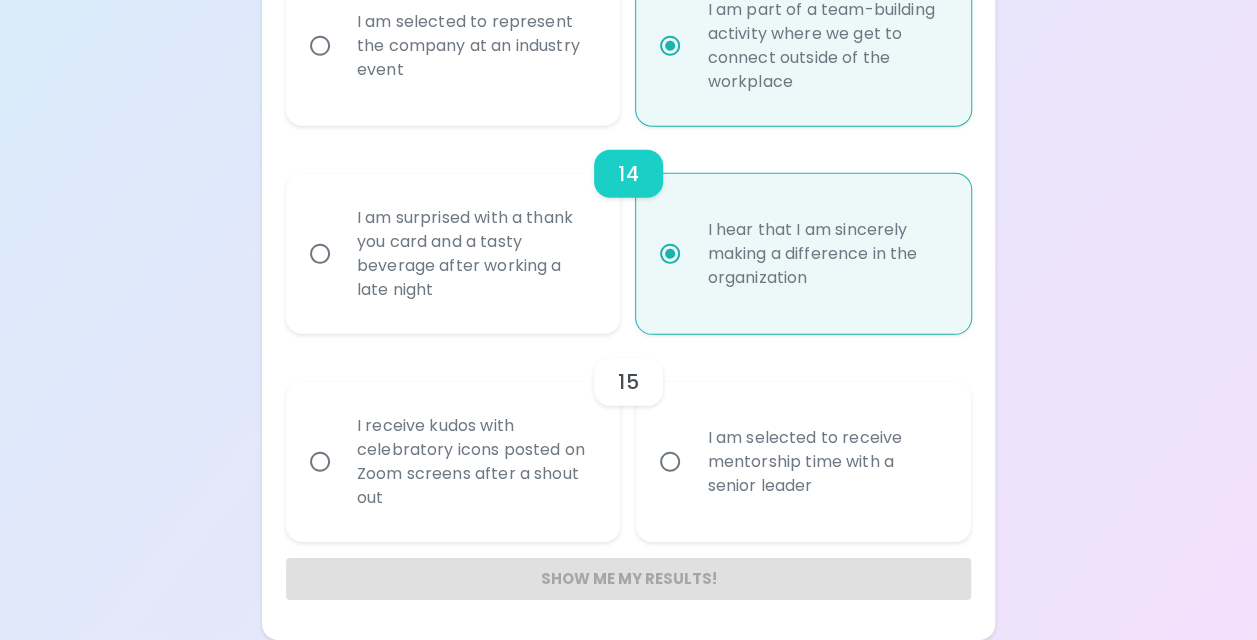 scroll, scrollTop: 2816, scrollLeft: 0, axis: vertical 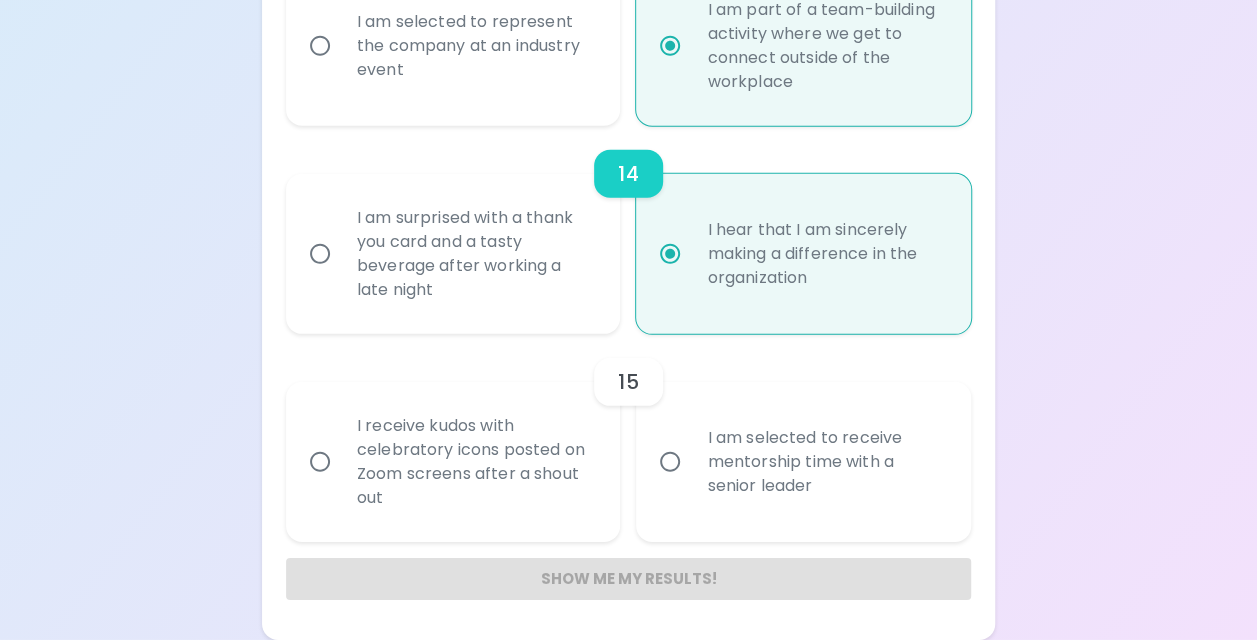 radio on "false" 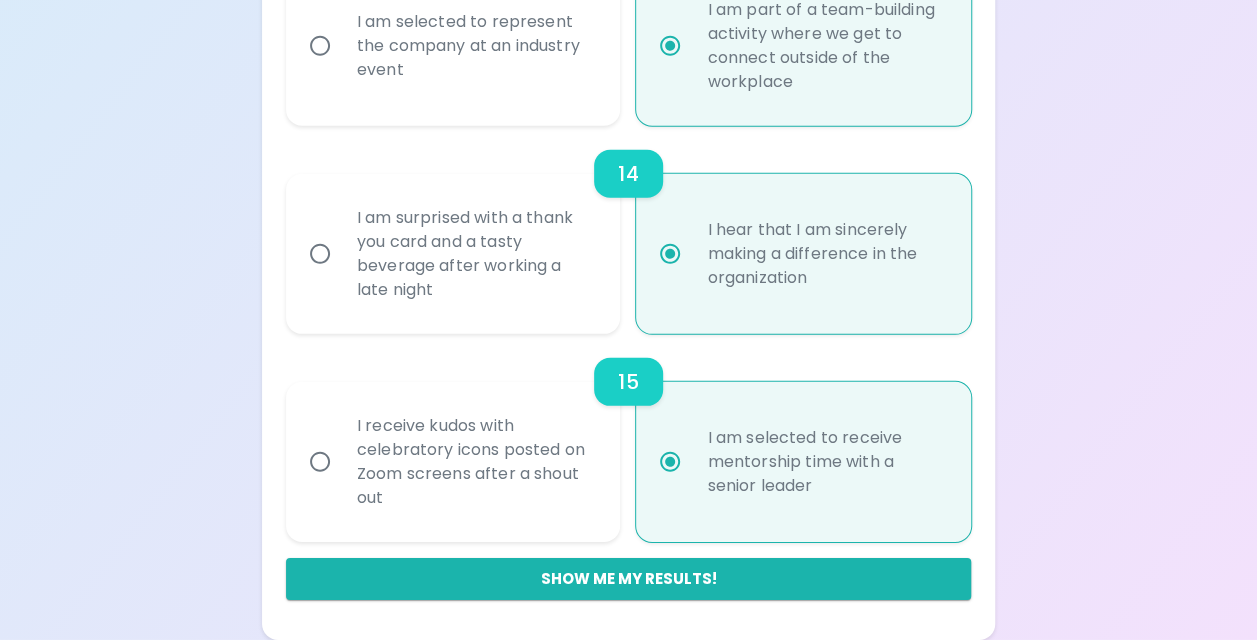 radio on "true" 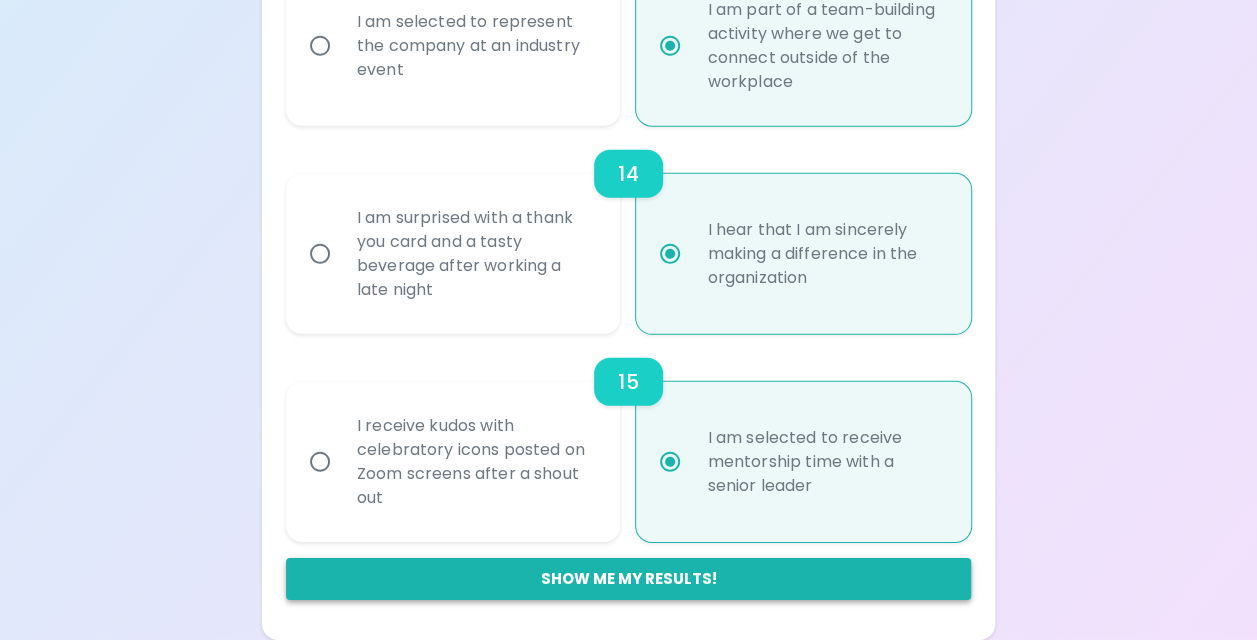 click on "Show me my results!" at bounding box center [628, 579] 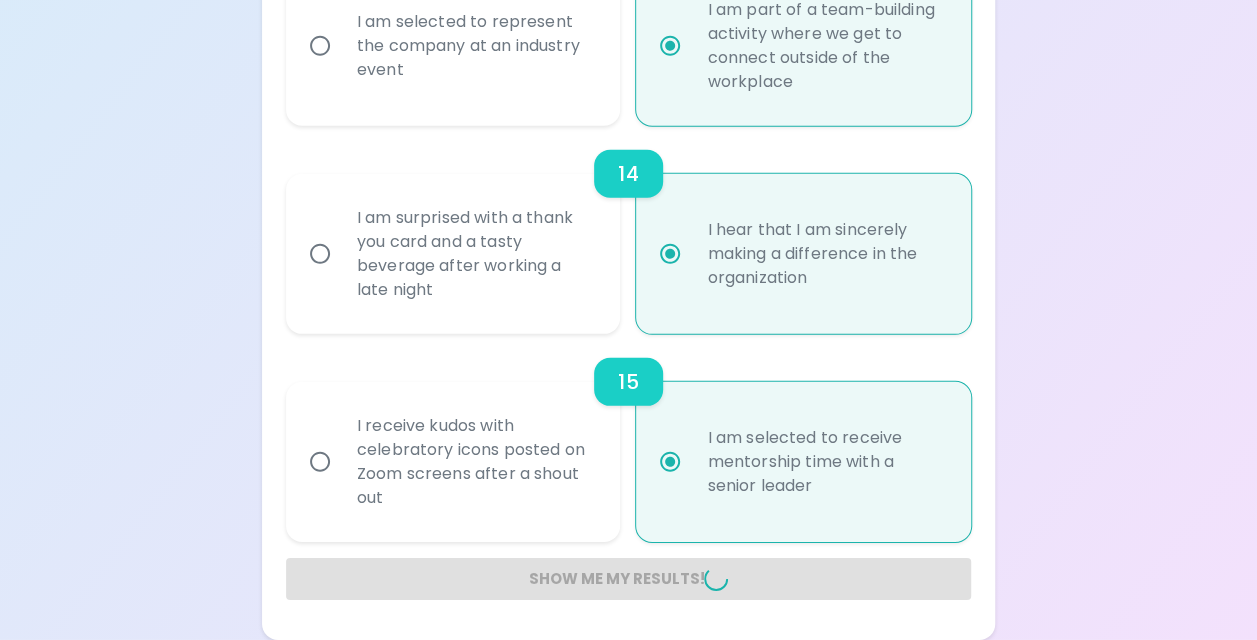radio on "false" 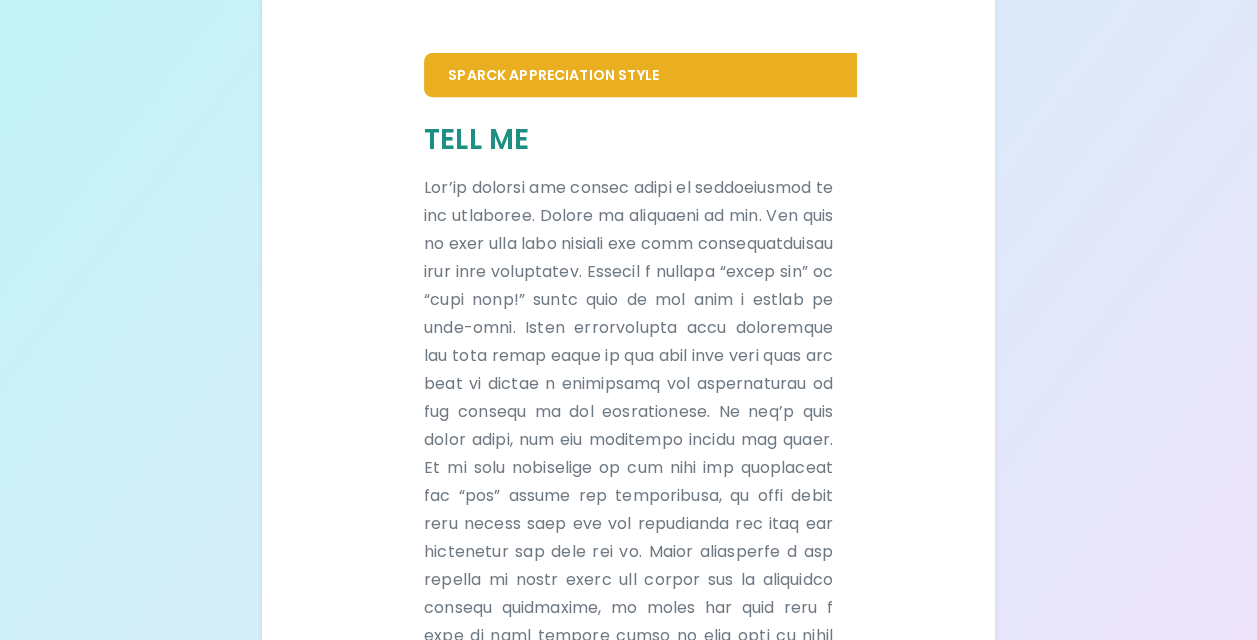 scroll, scrollTop: 300, scrollLeft: 0, axis: vertical 